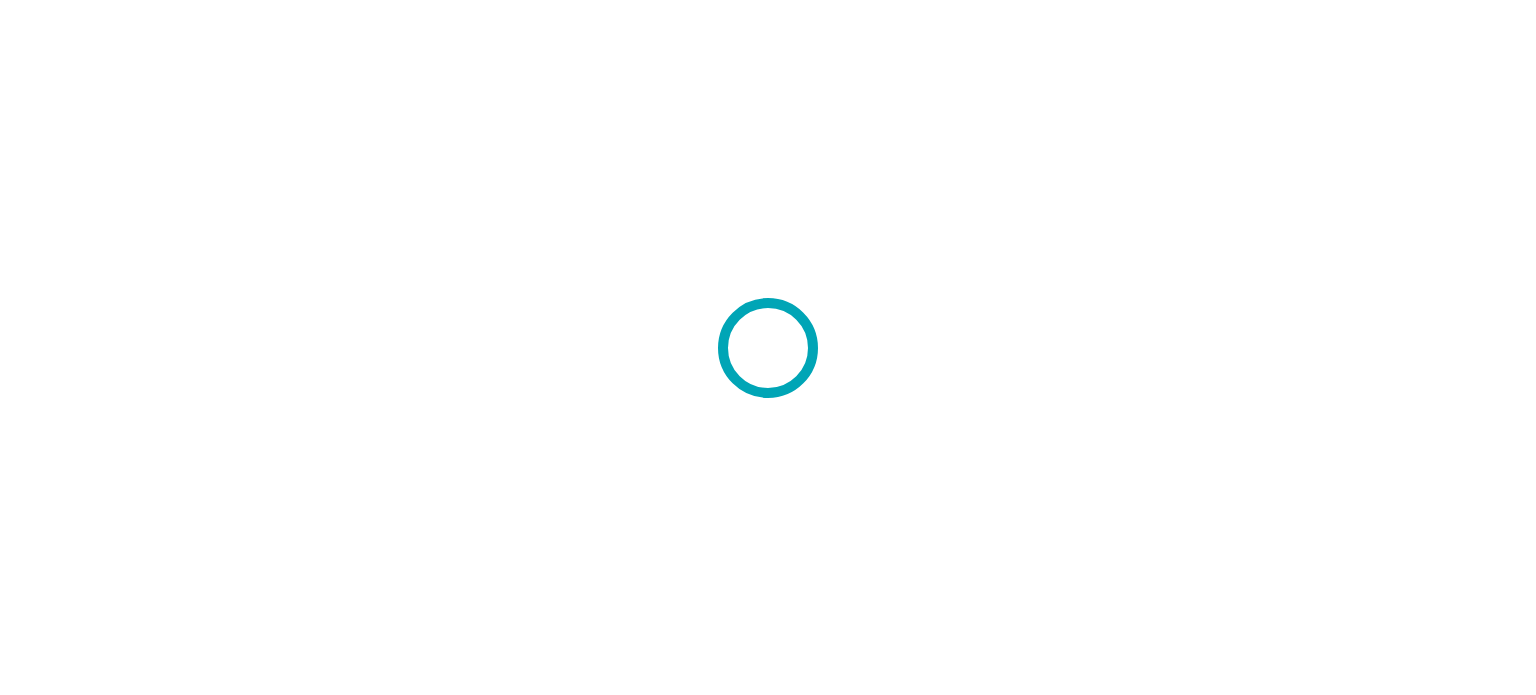 scroll, scrollTop: 0, scrollLeft: 0, axis: both 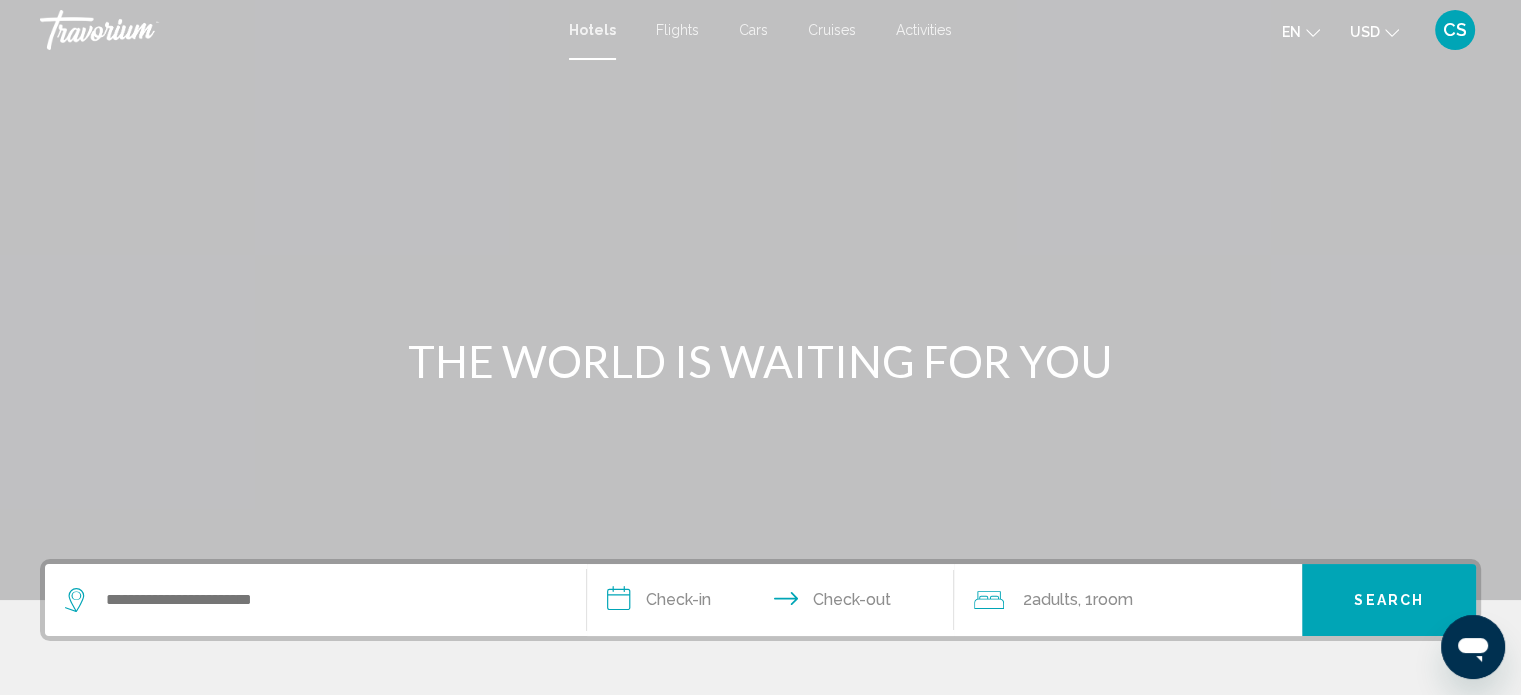 click on "Cars" at bounding box center [753, 30] 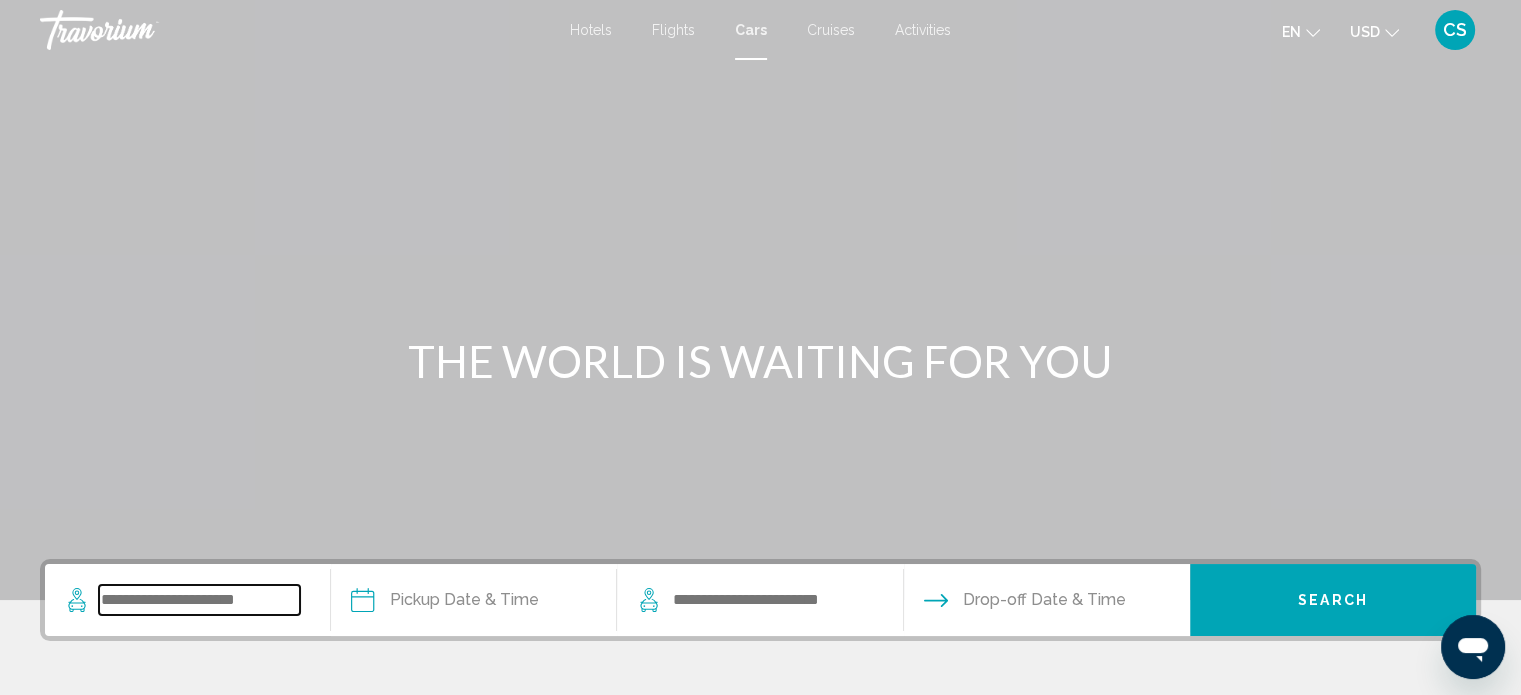 click at bounding box center [199, 600] 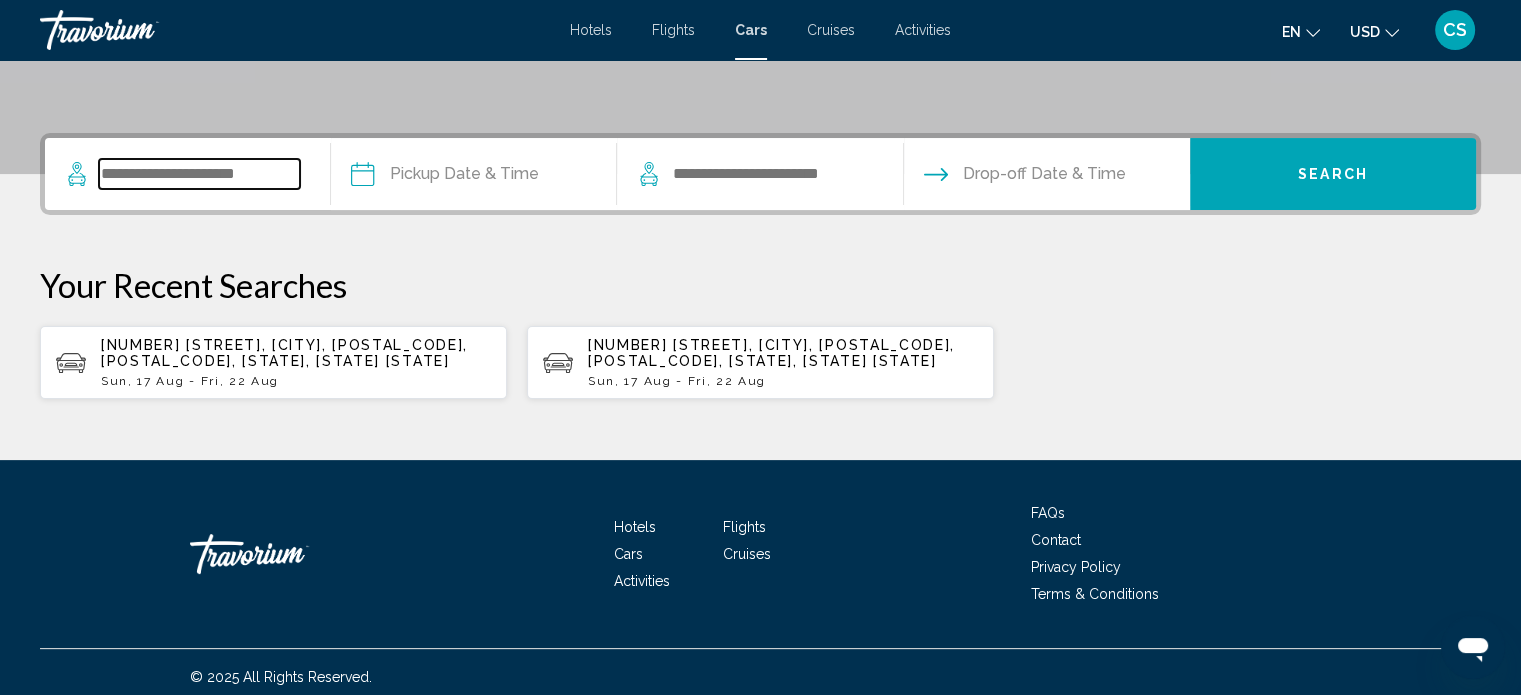 scroll, scrollTop: 435, scrollLeft: 0, axis: vertical 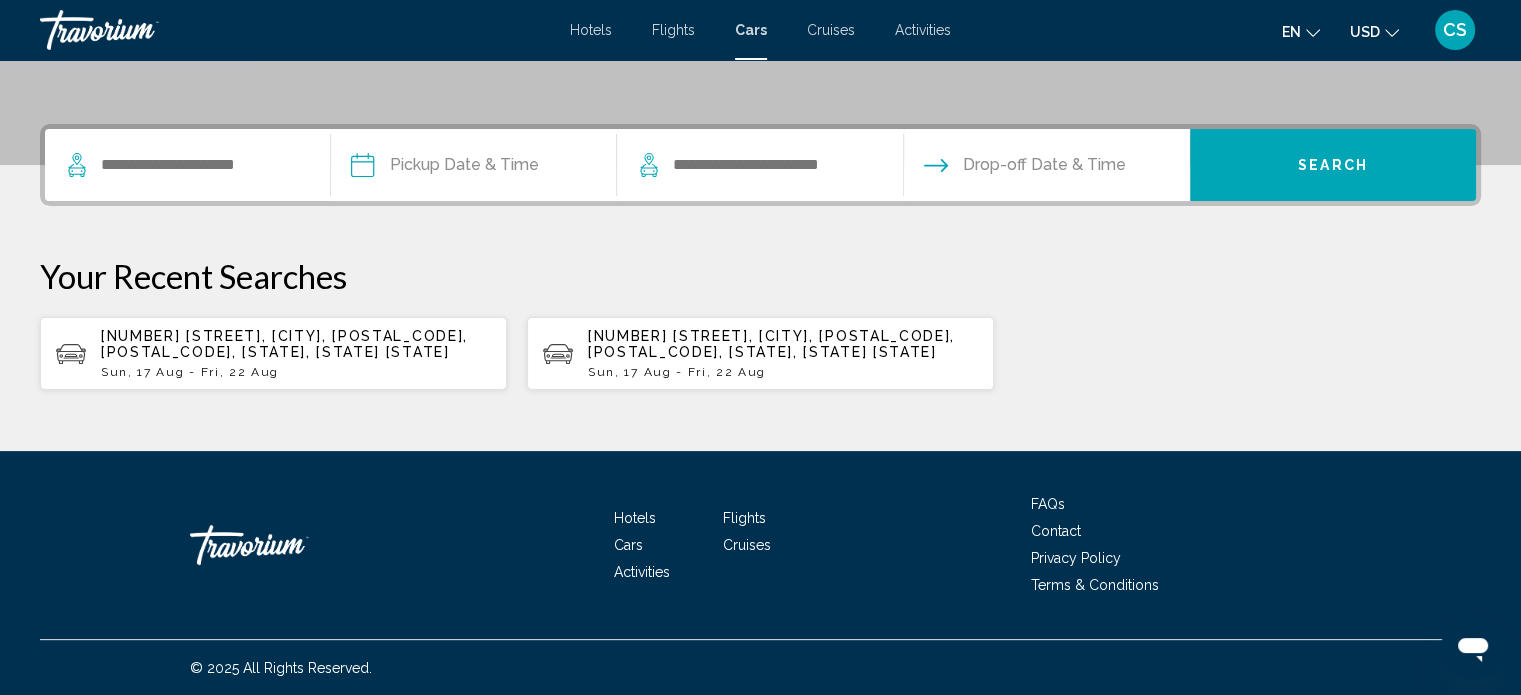 click on "Hotels Flights Cars Cruises Activities FAQs Contact Privacy Policy Terms & Conditions" at bounding box center [760, 545] 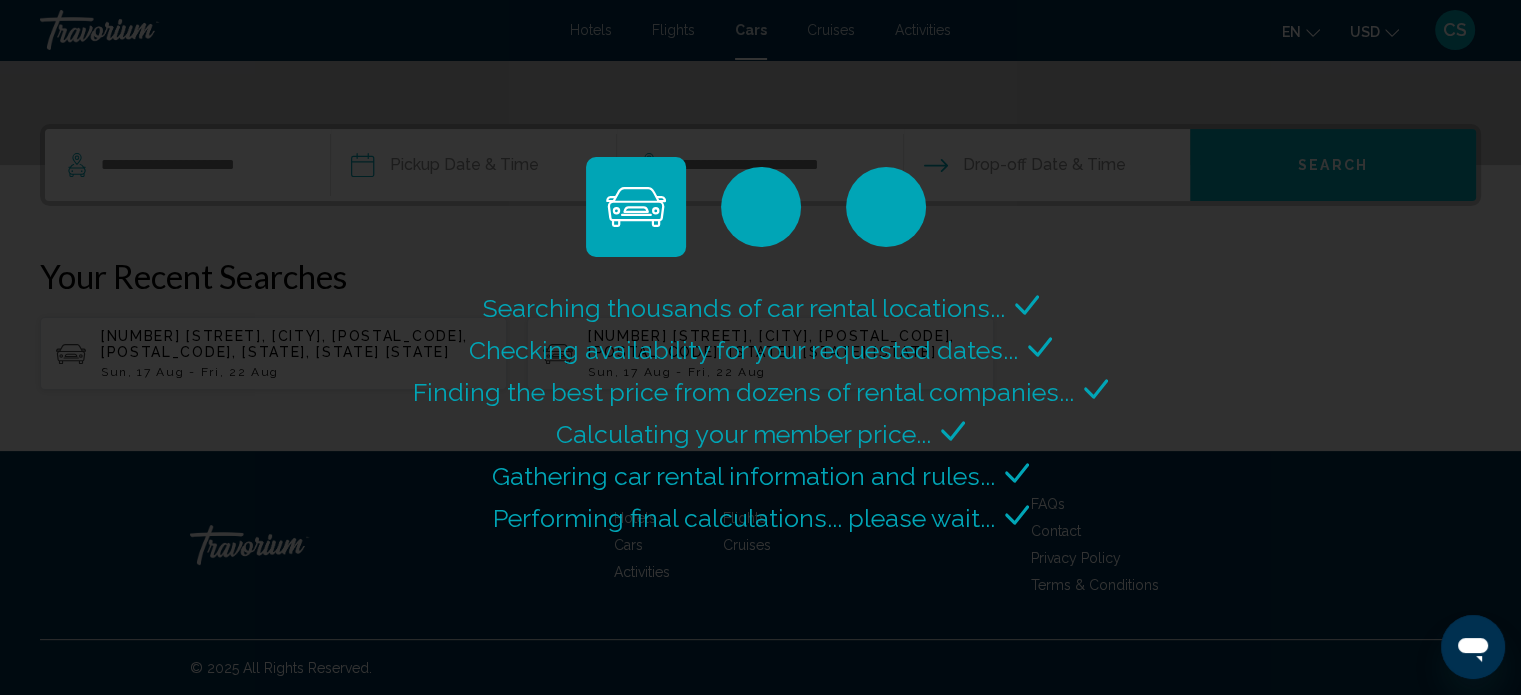 scroll, scrollTop: 0, scrollLeft: 0, axis: both 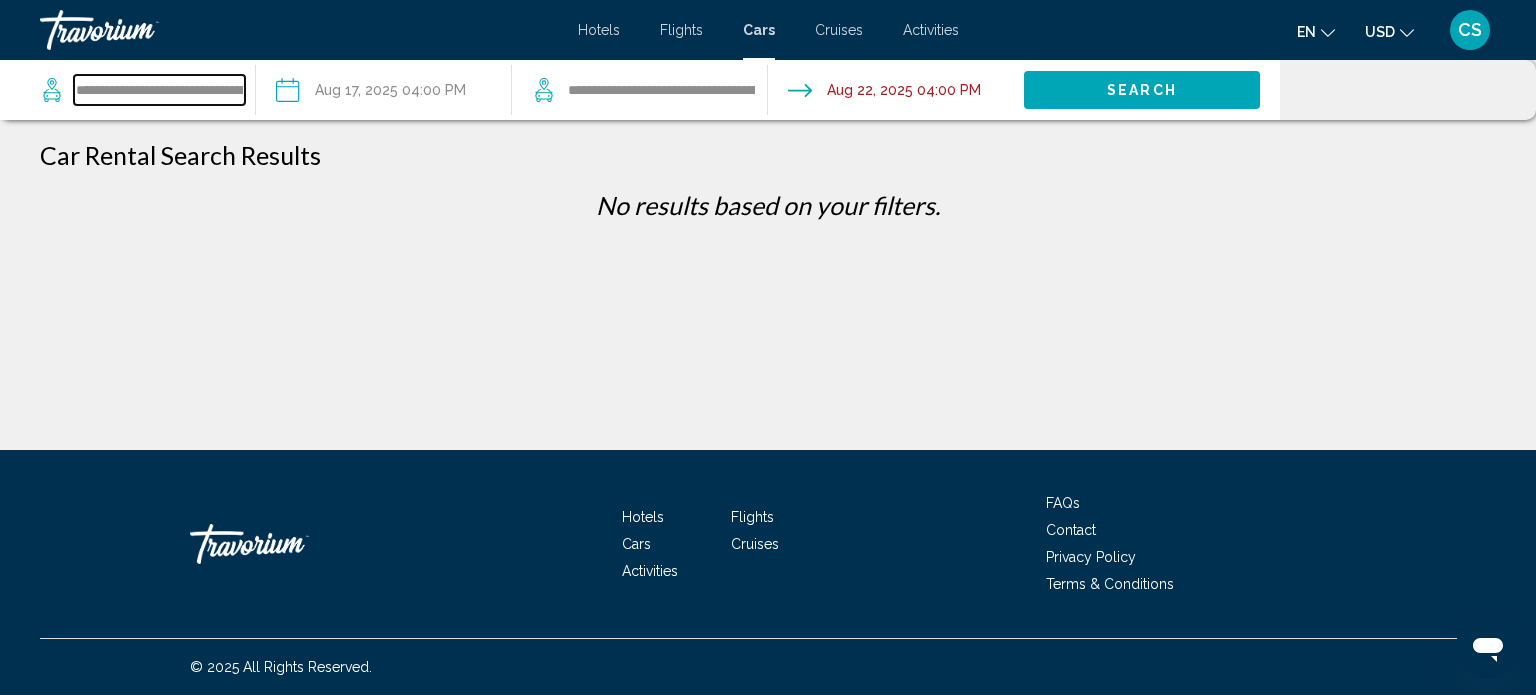 click on "**********" at bounding box center (159, 90) 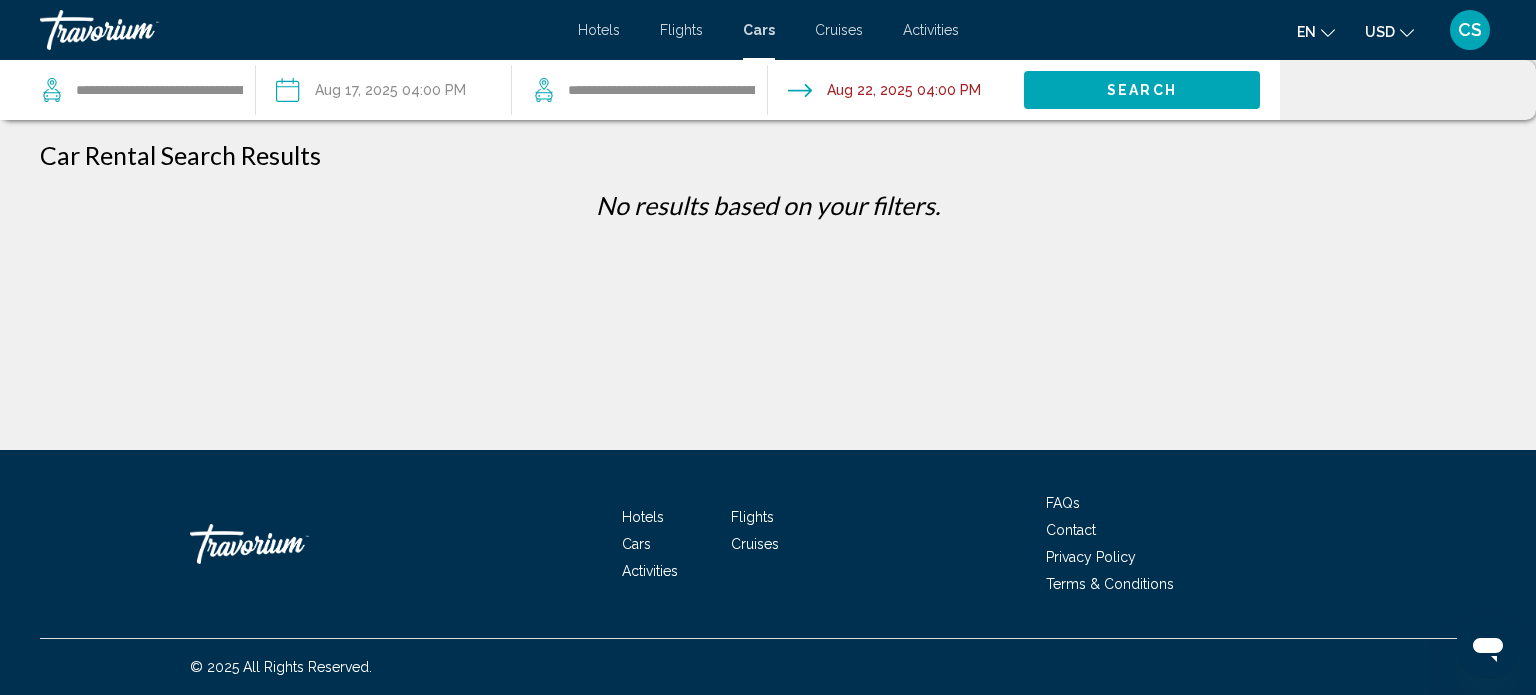click 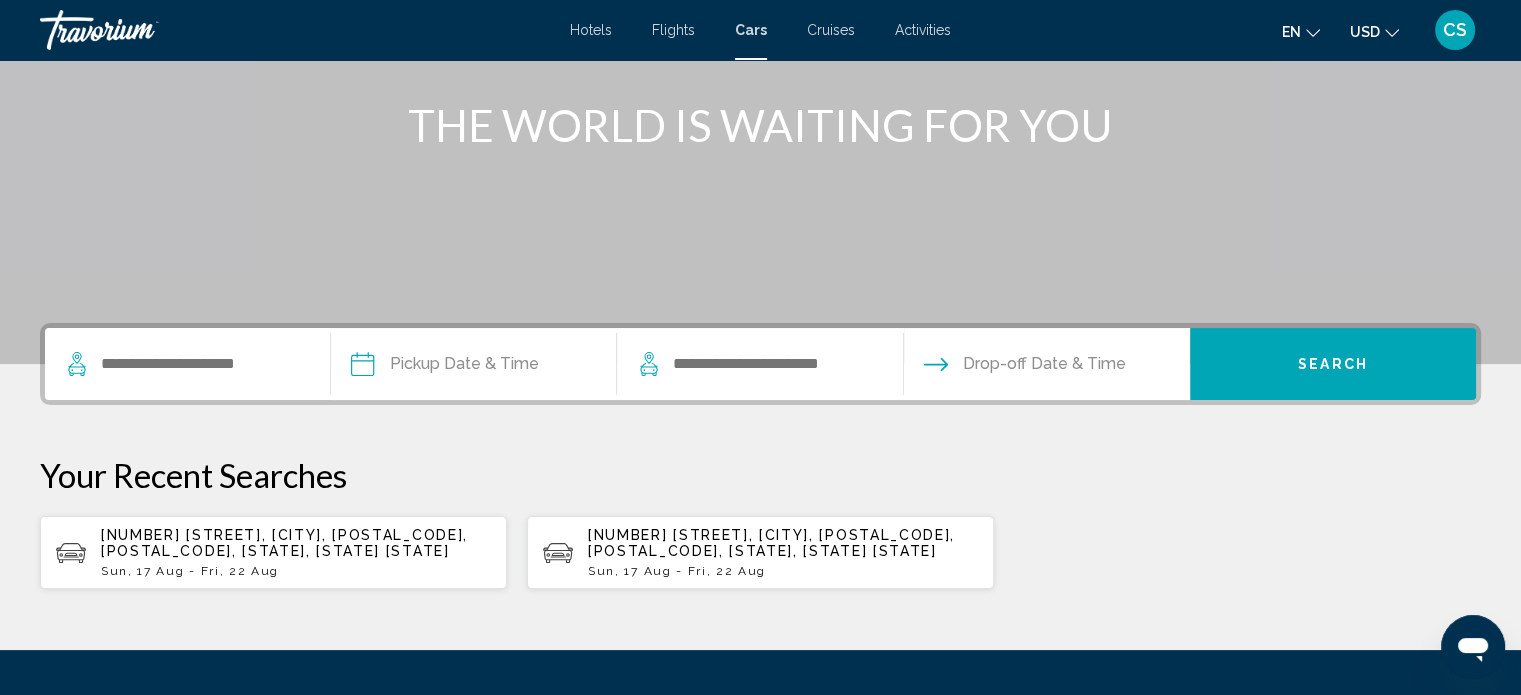 scroll, scrollTop: 269, scrollLeft: 0, axis: vertical 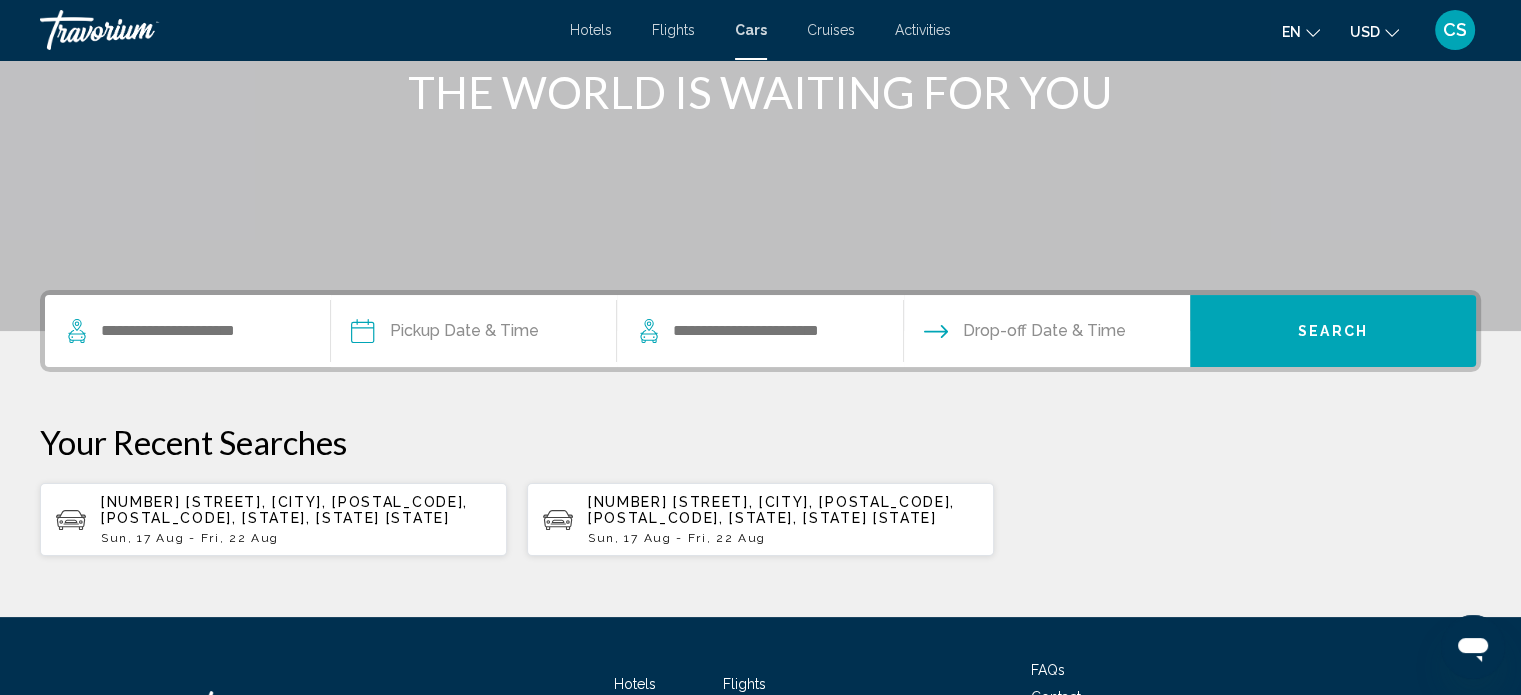 click on "[NUMBER] [STREET], [CITY], [POSTAL_CODE], [POSTAL_CODE], [STATE], [STATE] [STATE]  [DAY], [DATE] - [DAY], [DATE]" at bounding box center [760, 519] 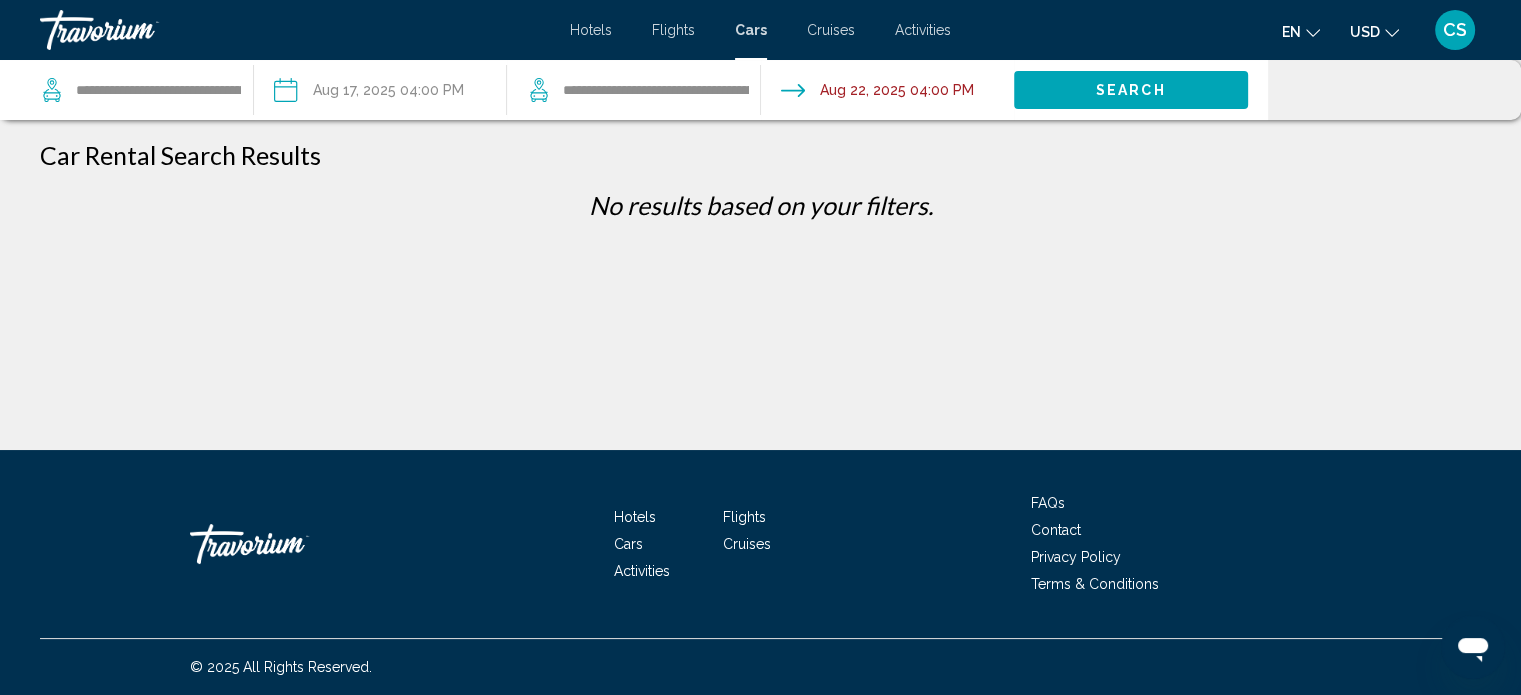 scroll, scrollTop: 0, scrollLeft: 0, axis: both 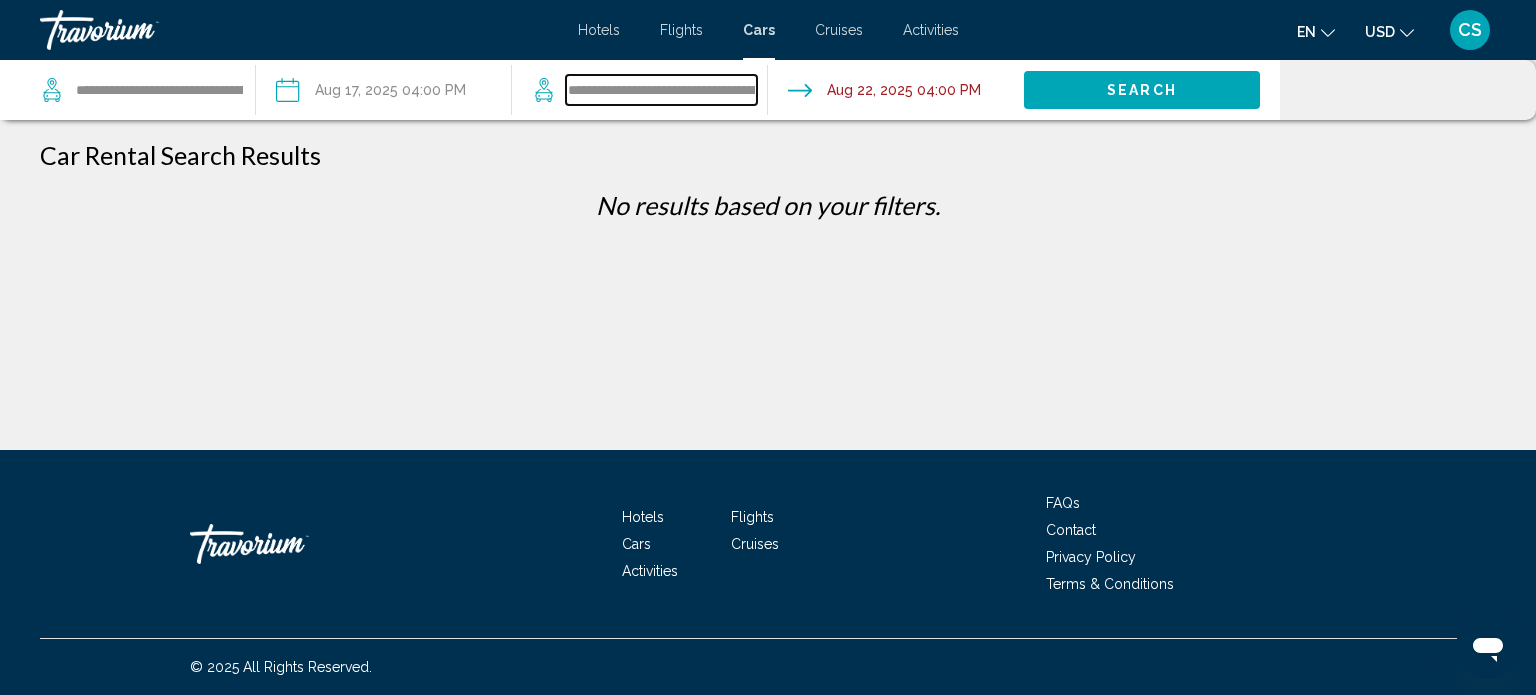 click on "**********" at bounding box center [661, 90] 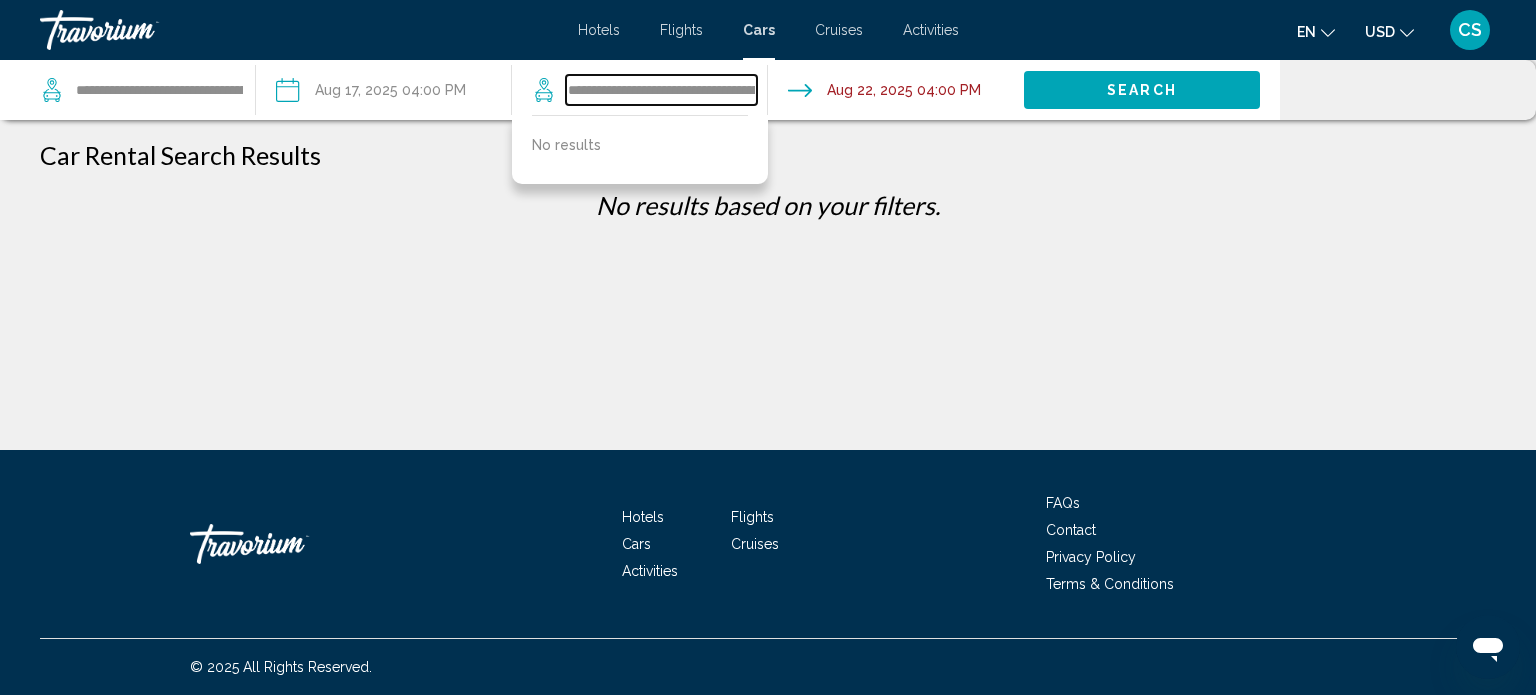 click on "**********" at bounding box center [661, 90] 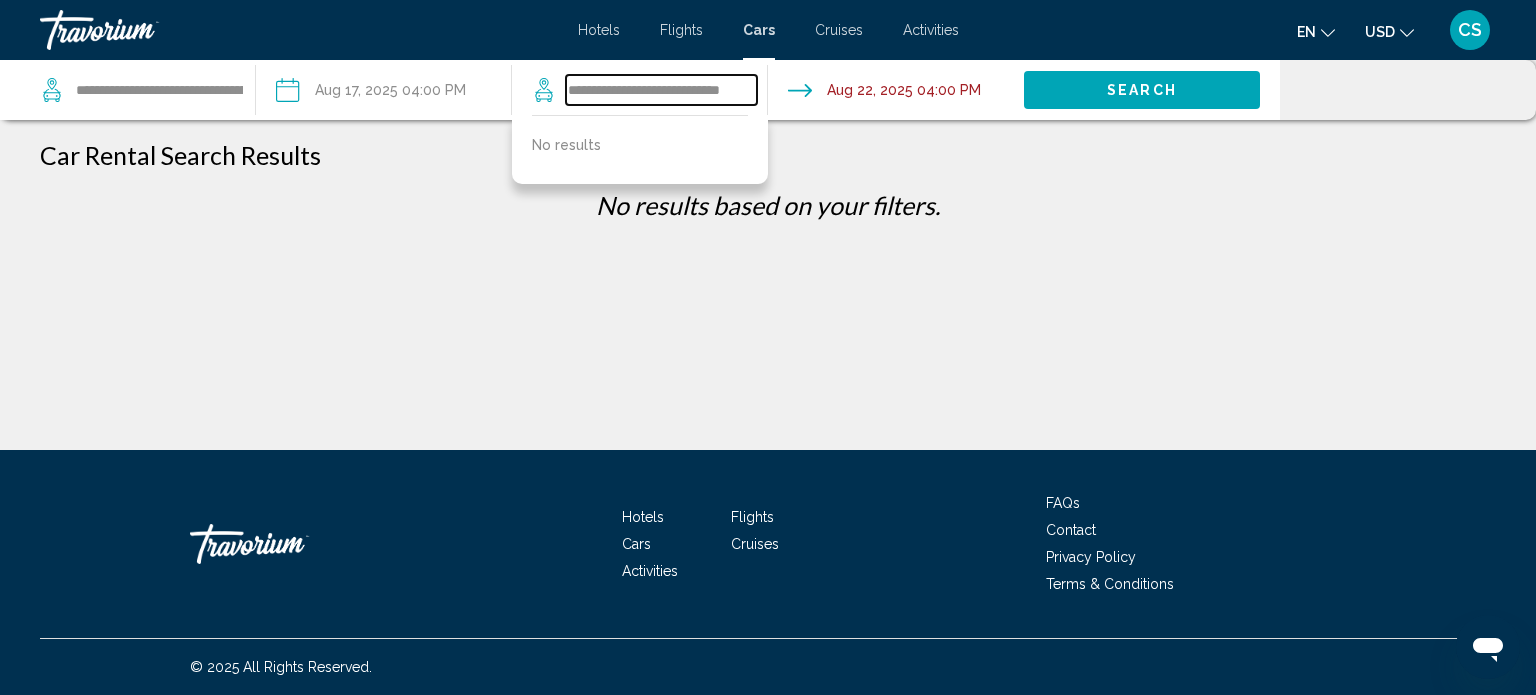 type on "**********" 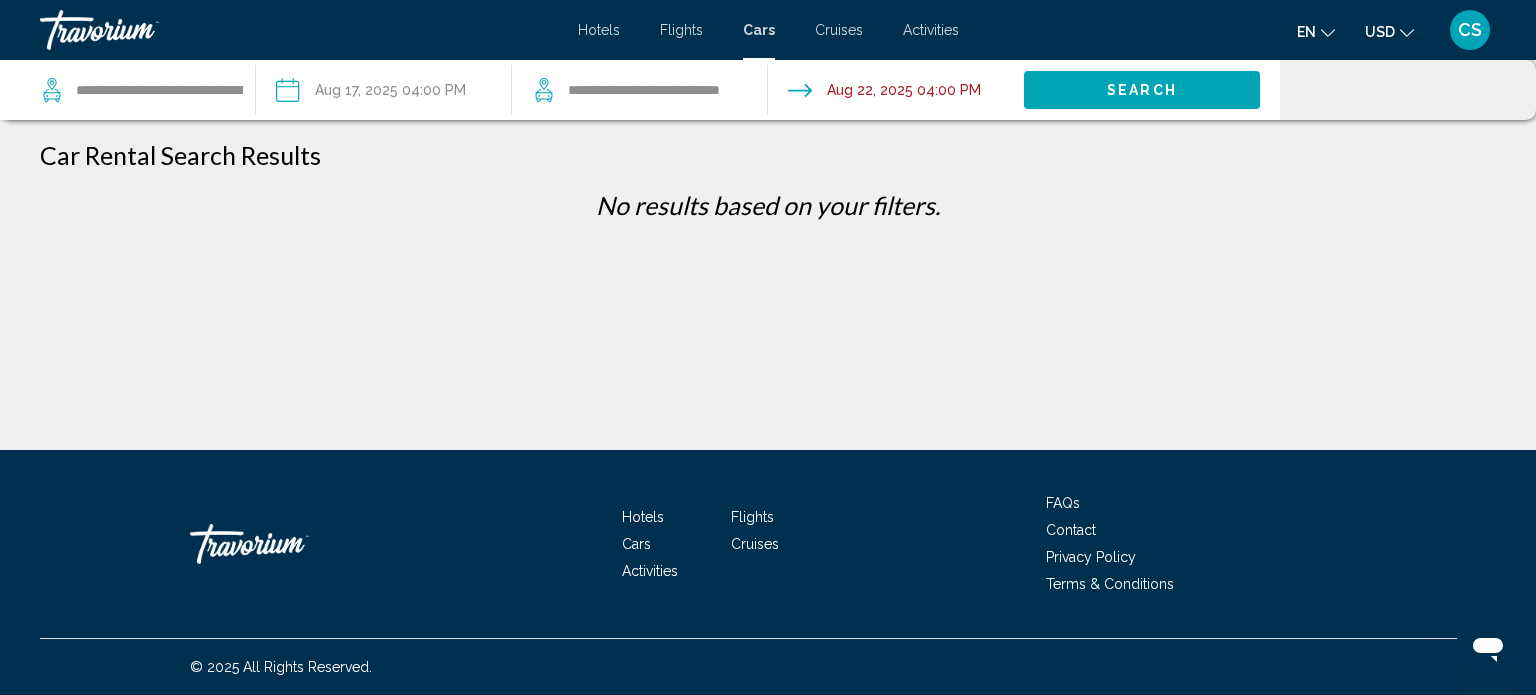 click at bounding box center [383, 93] 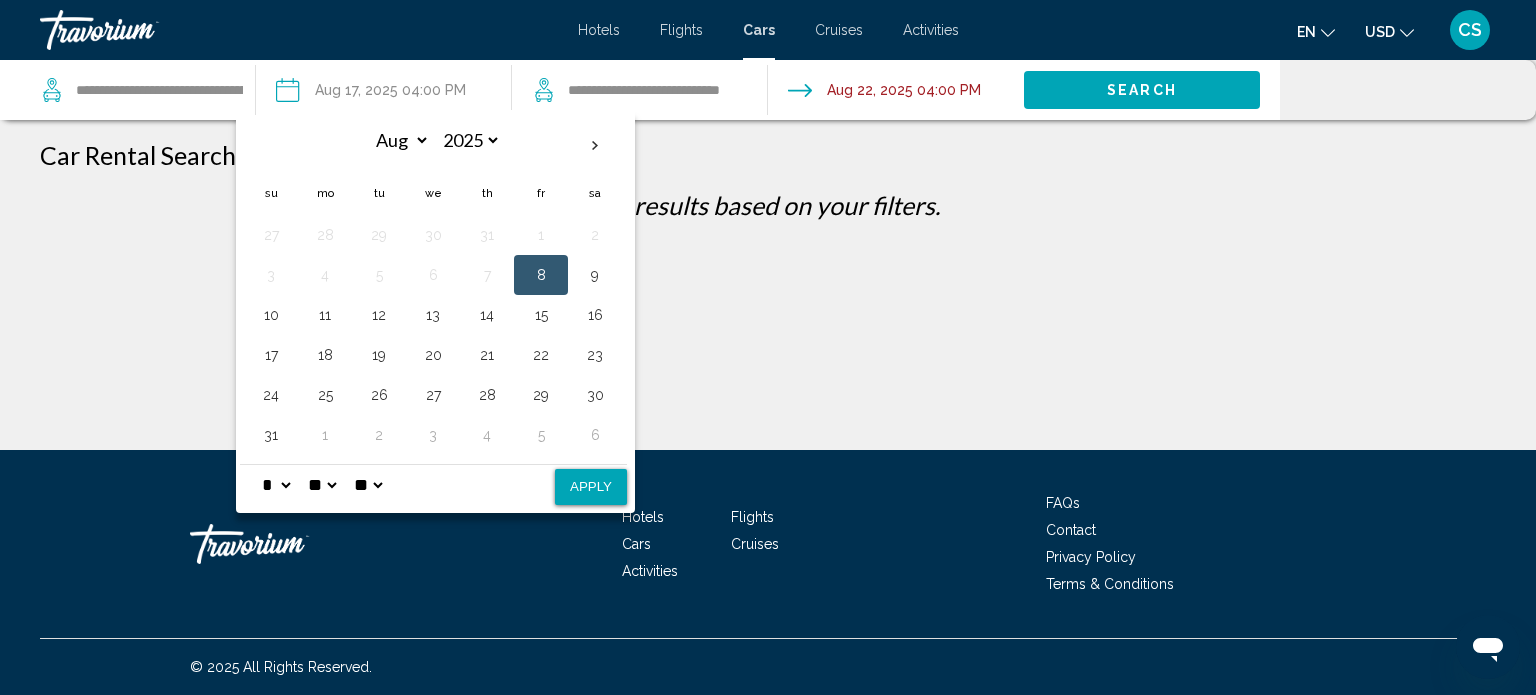 click on "**" at bounding box center (322, 485) 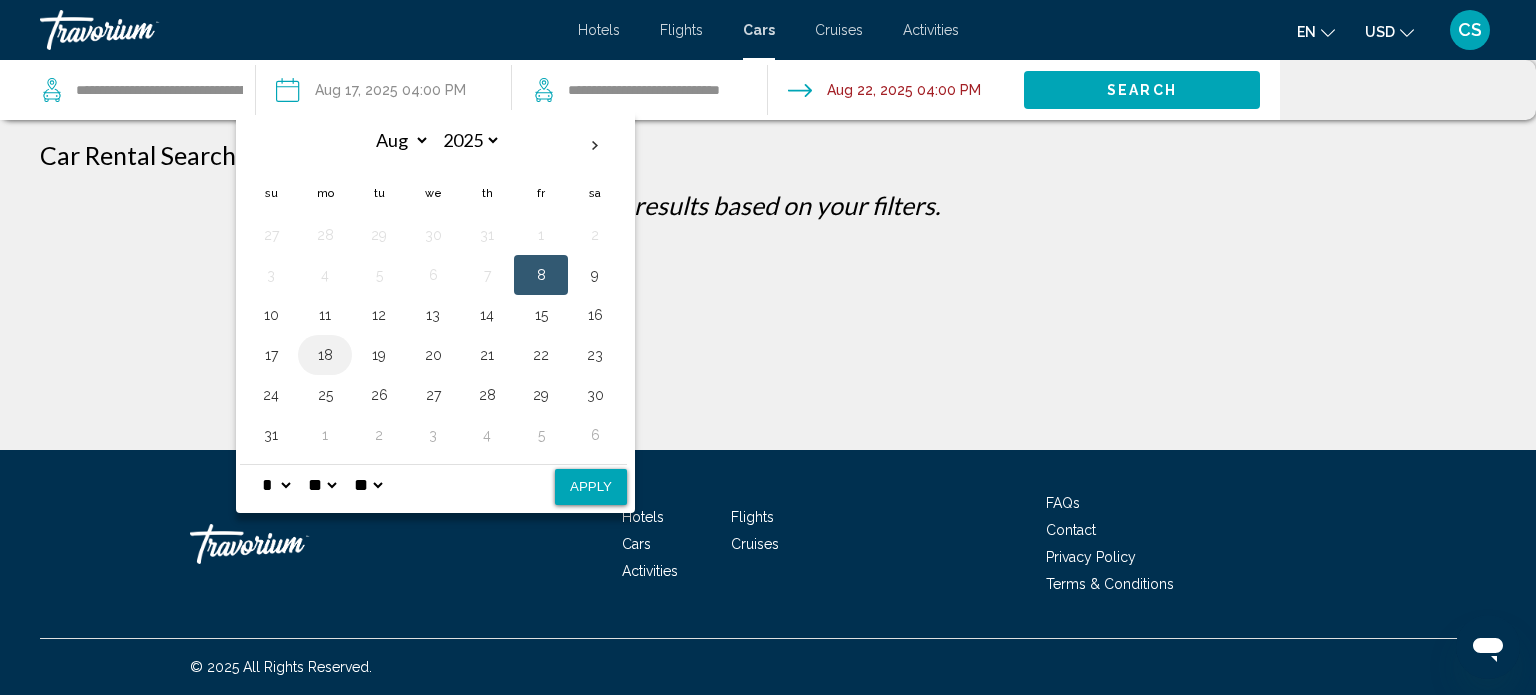 click on "18" at bounding box center (325, 355) 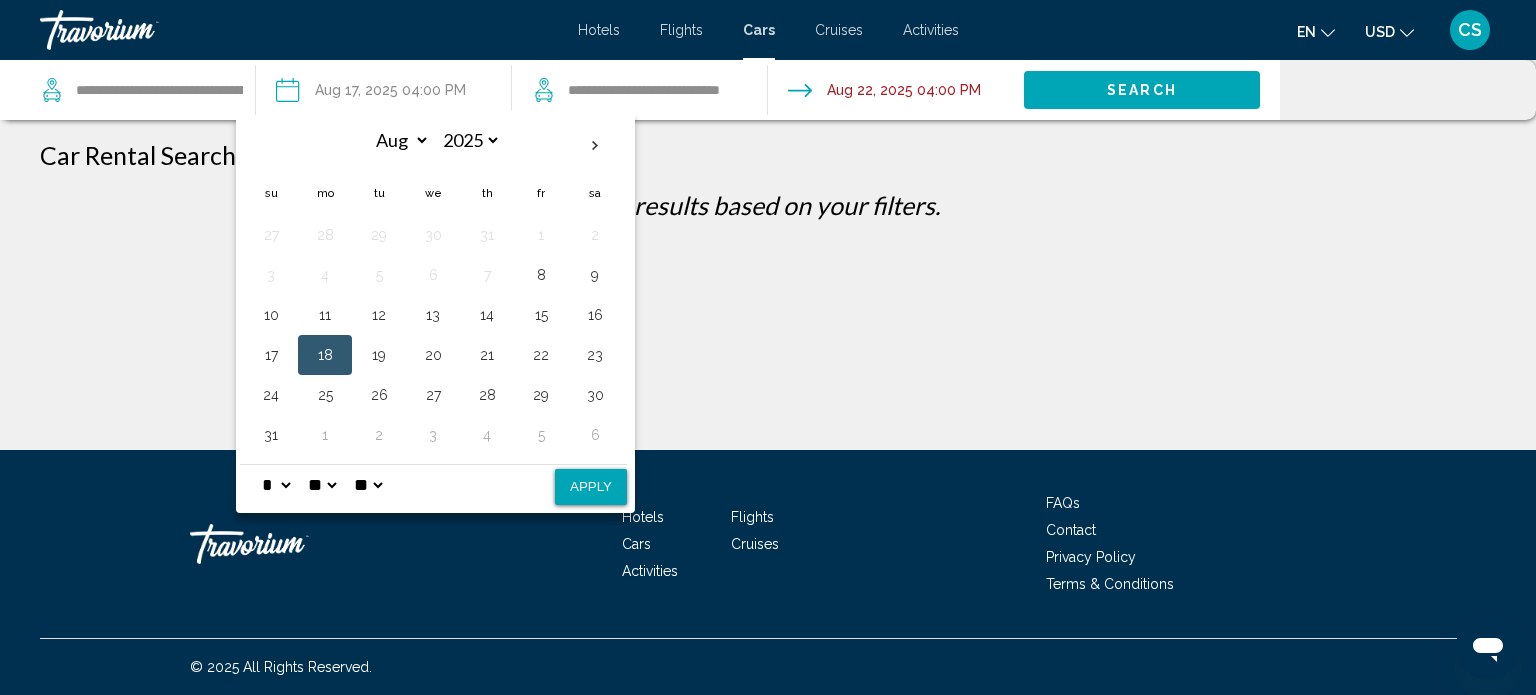 click on "Apply" at bounding box center [591, 487] 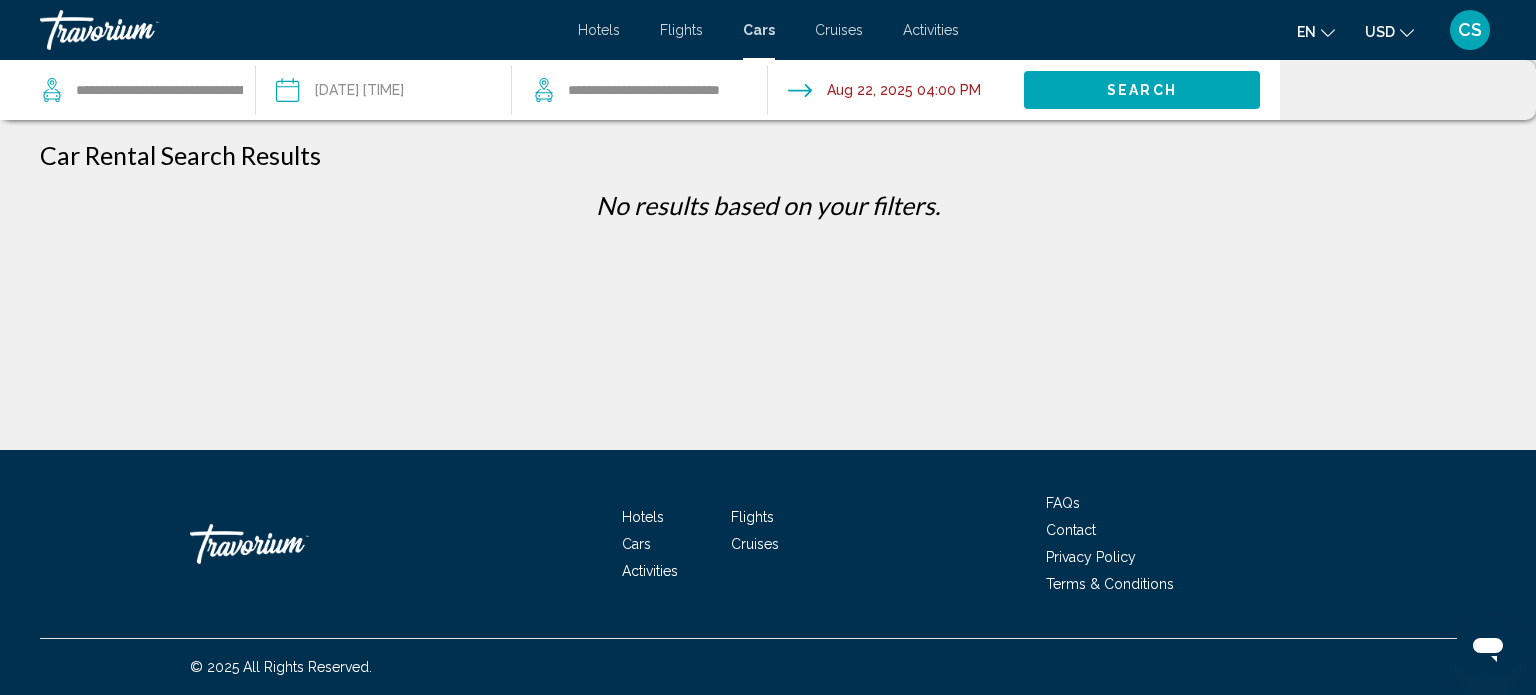 click at bounding box center [895, 93] 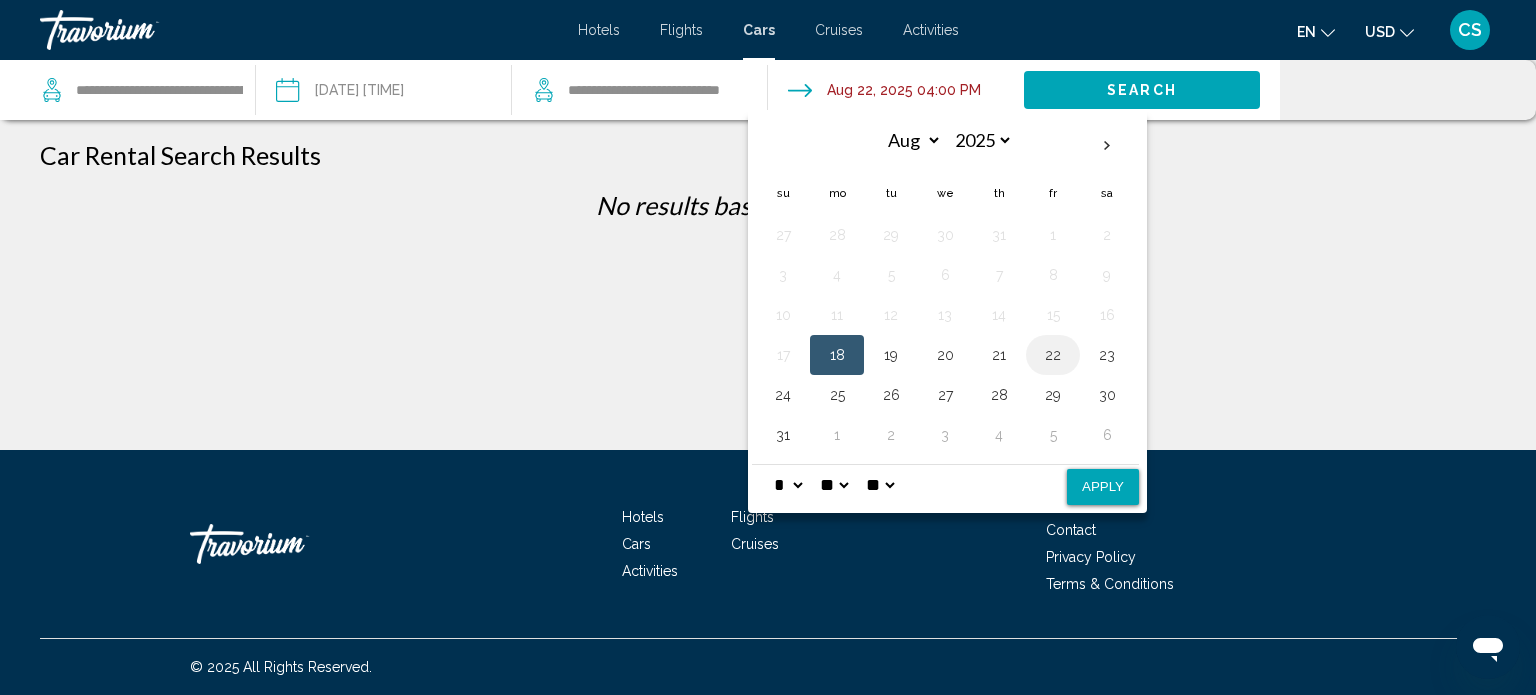 click on "22" at bounding box center [1053, 355] 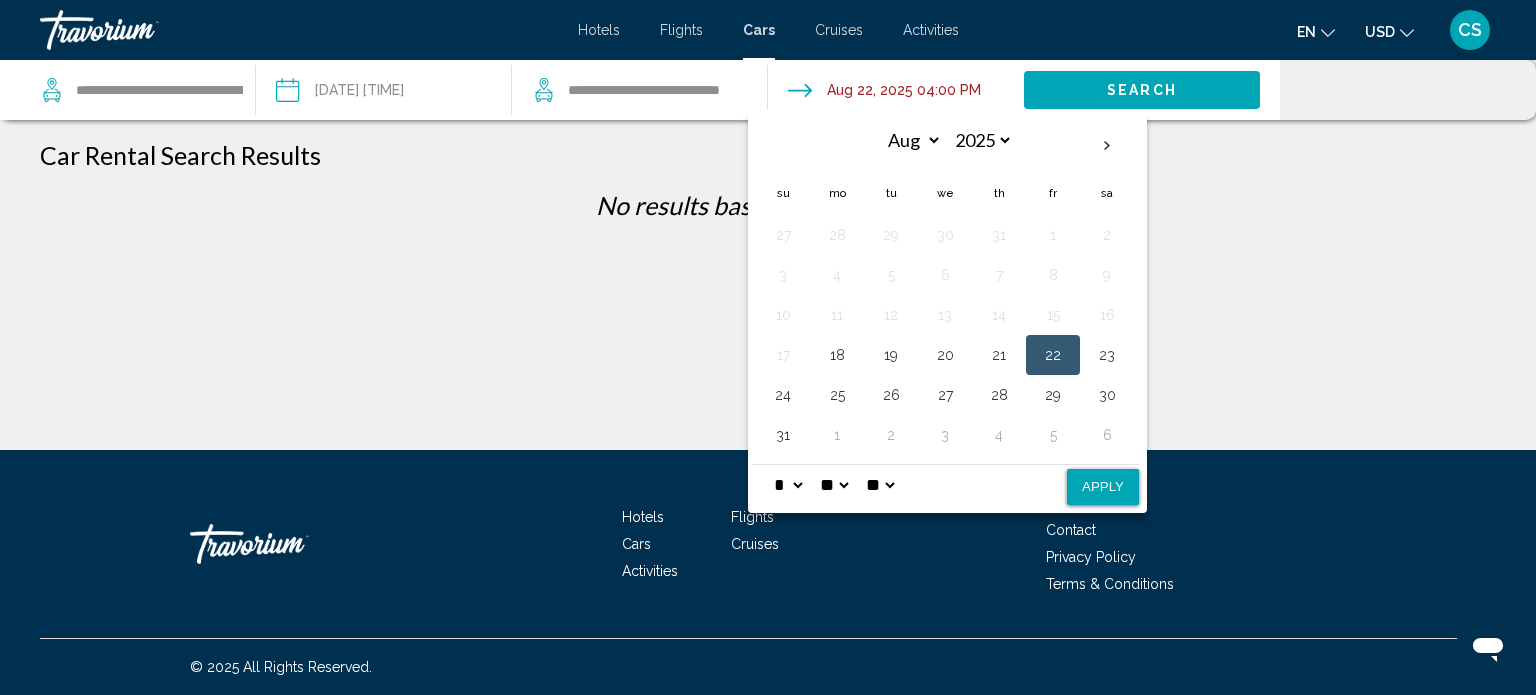 click on "Apply" at bounding box center [1103, 487] 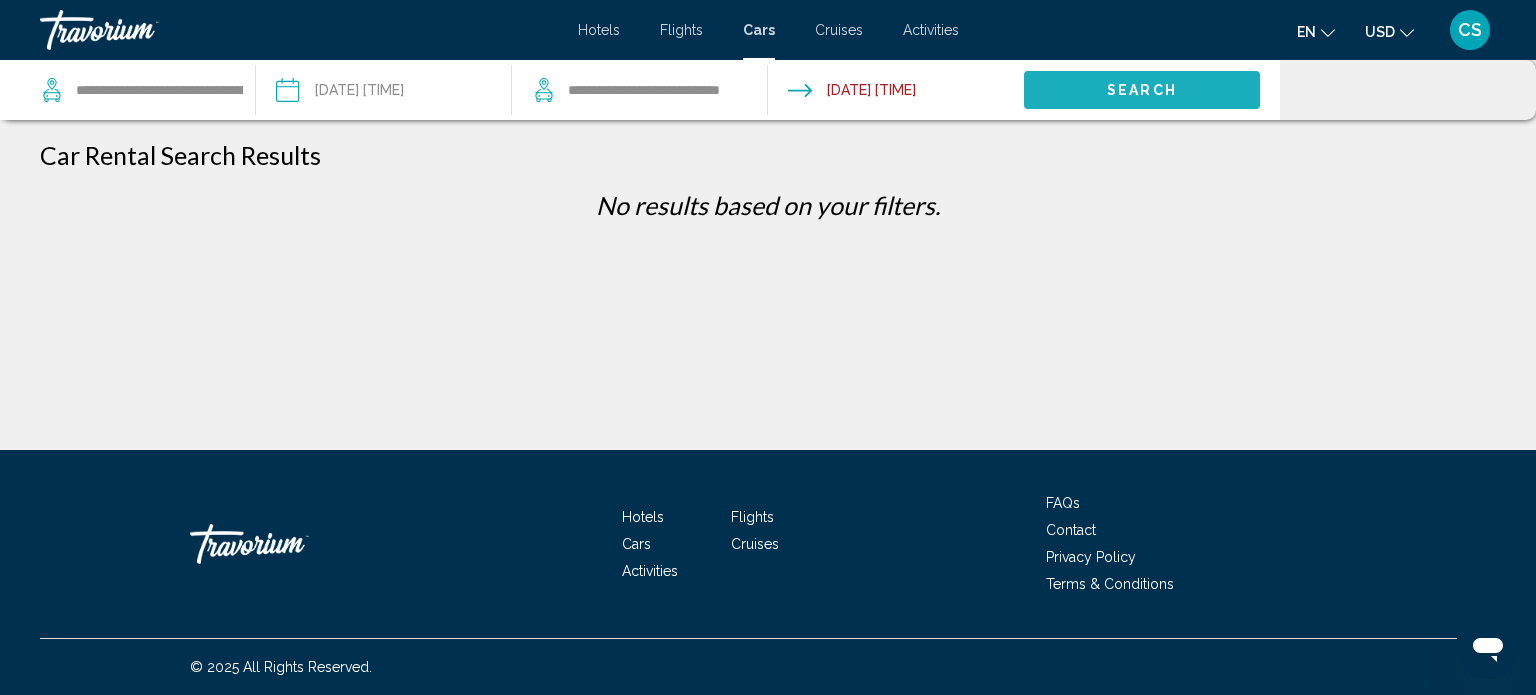 click on "Search" 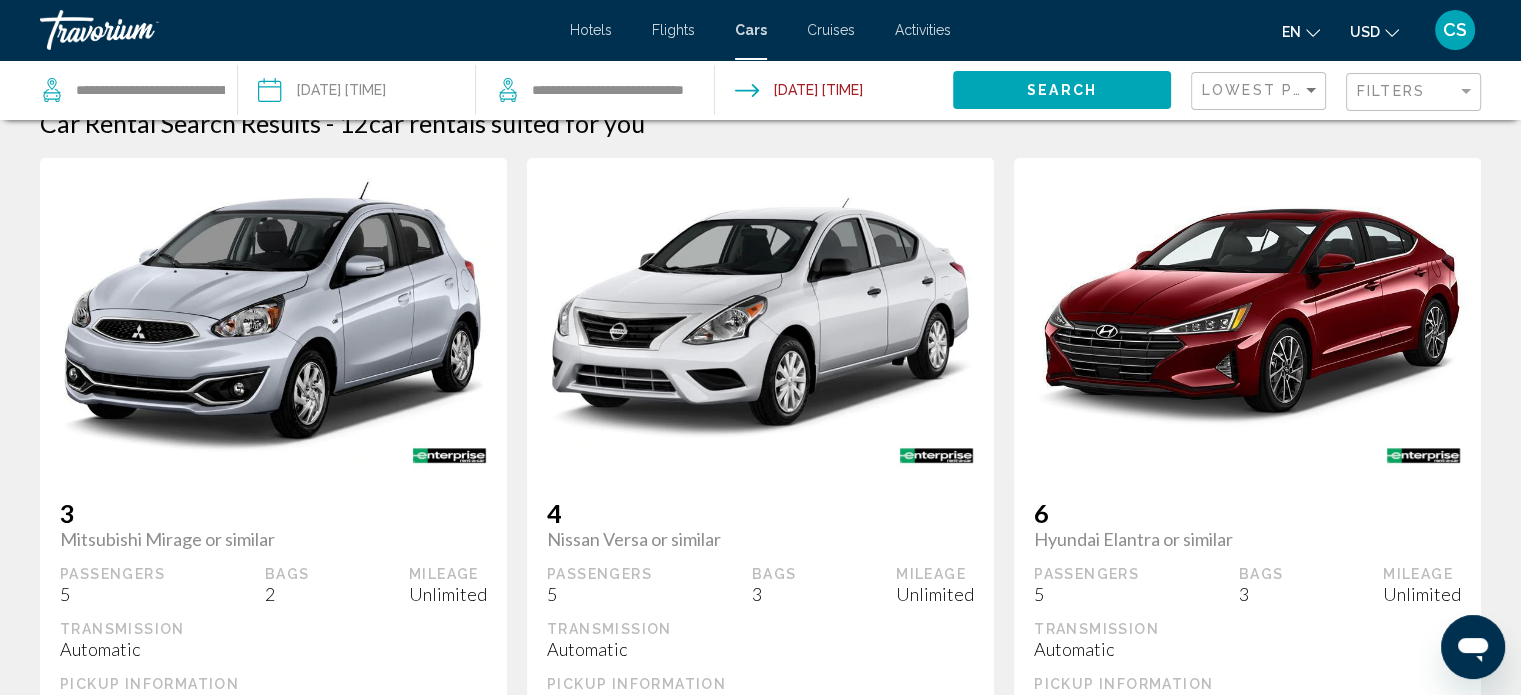 scroll, scrollTop: 0, scrollLeft: 0, axis: both 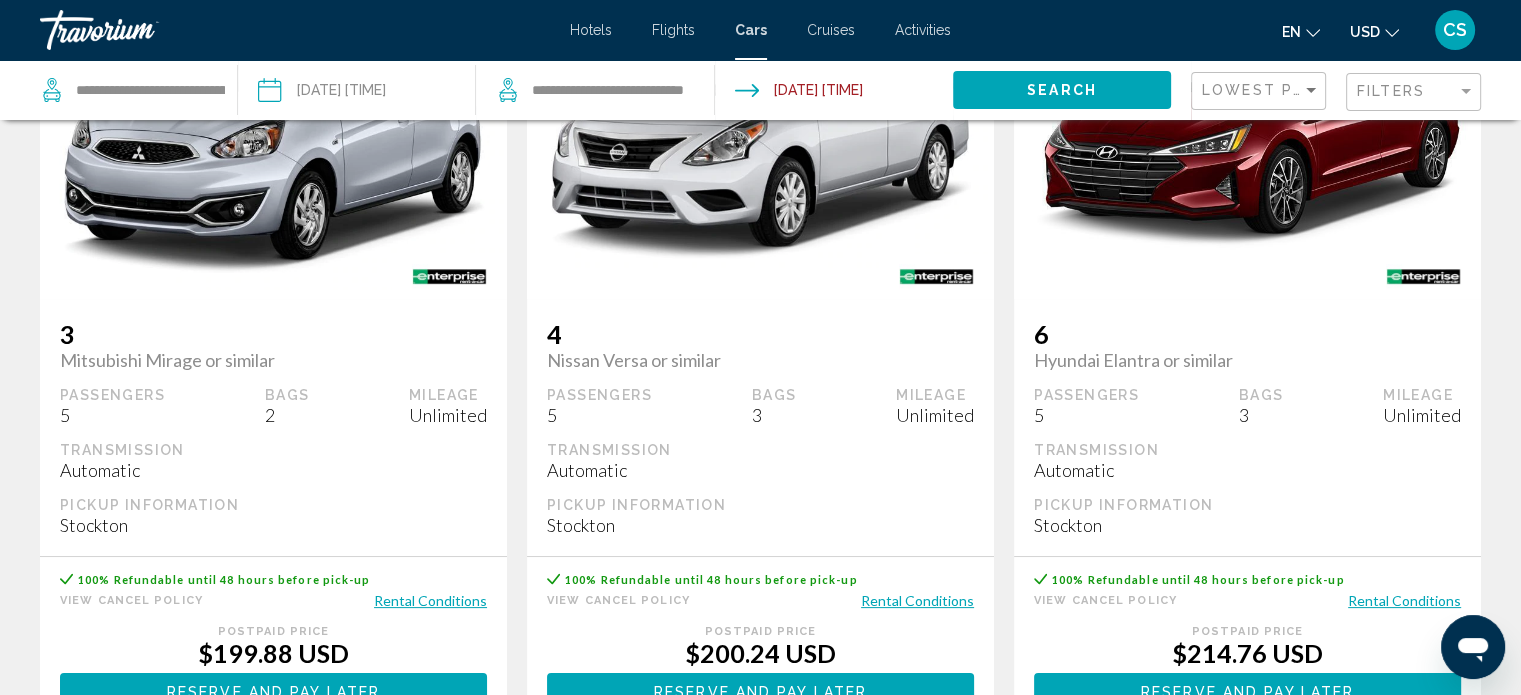 click on "Rental Conditions" at bounding box center [917, 600] 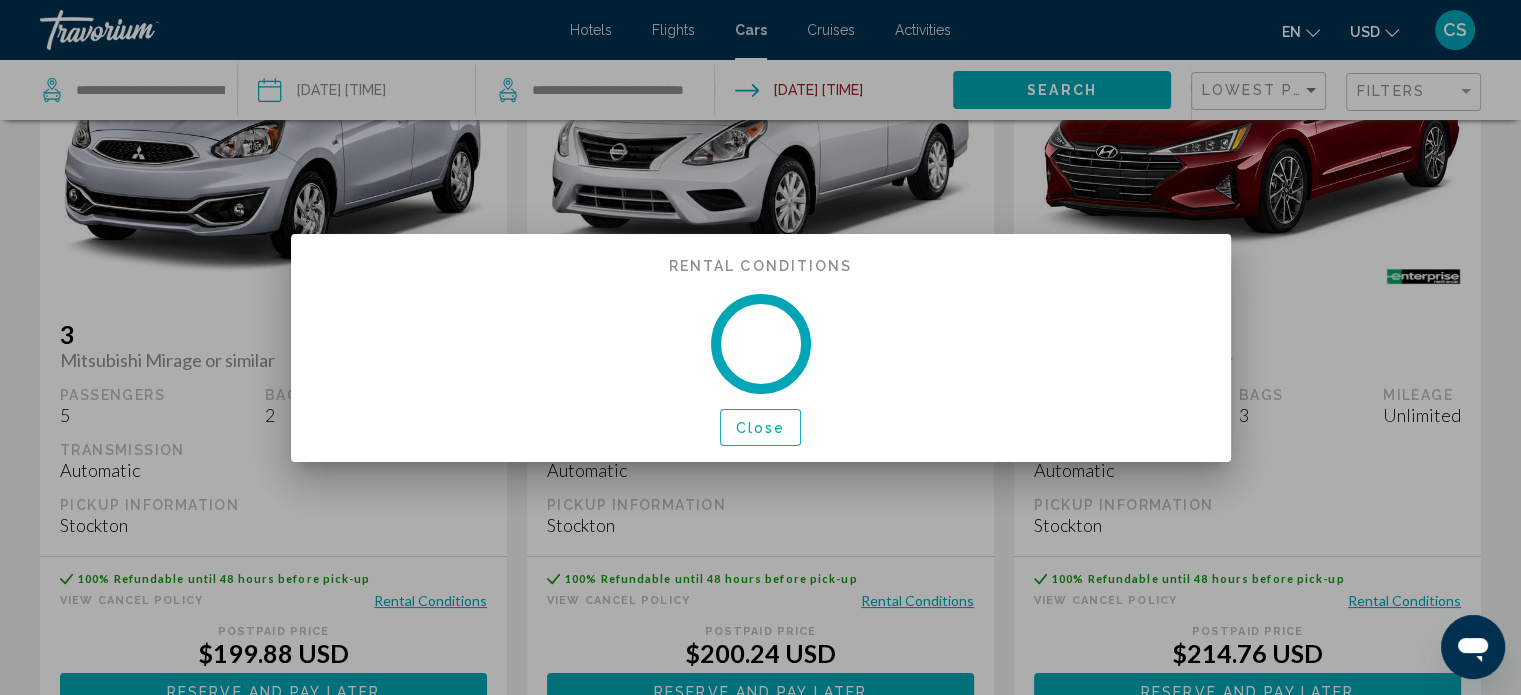scroll, scrollTop: 0, scrollLeft: 0, axis: both 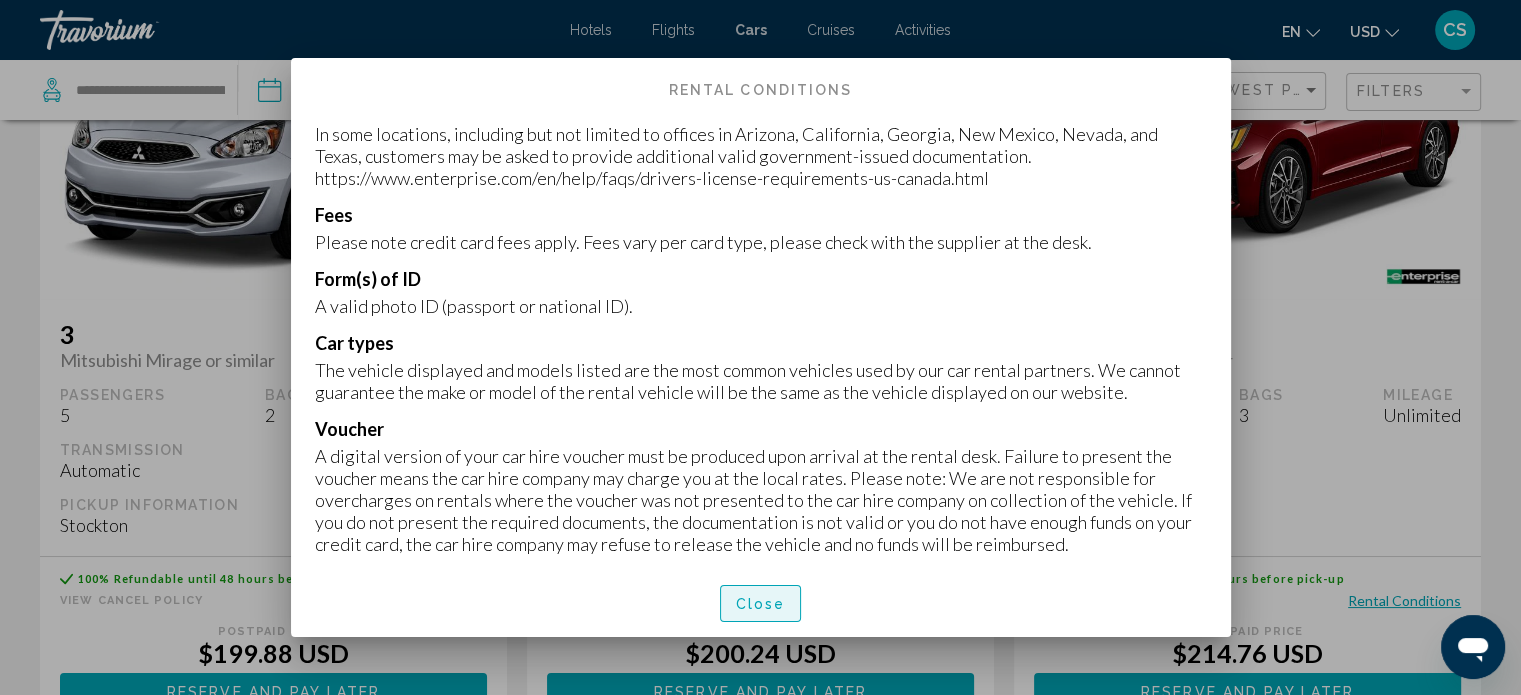 click on "Close" at bounding box center (761, 604) 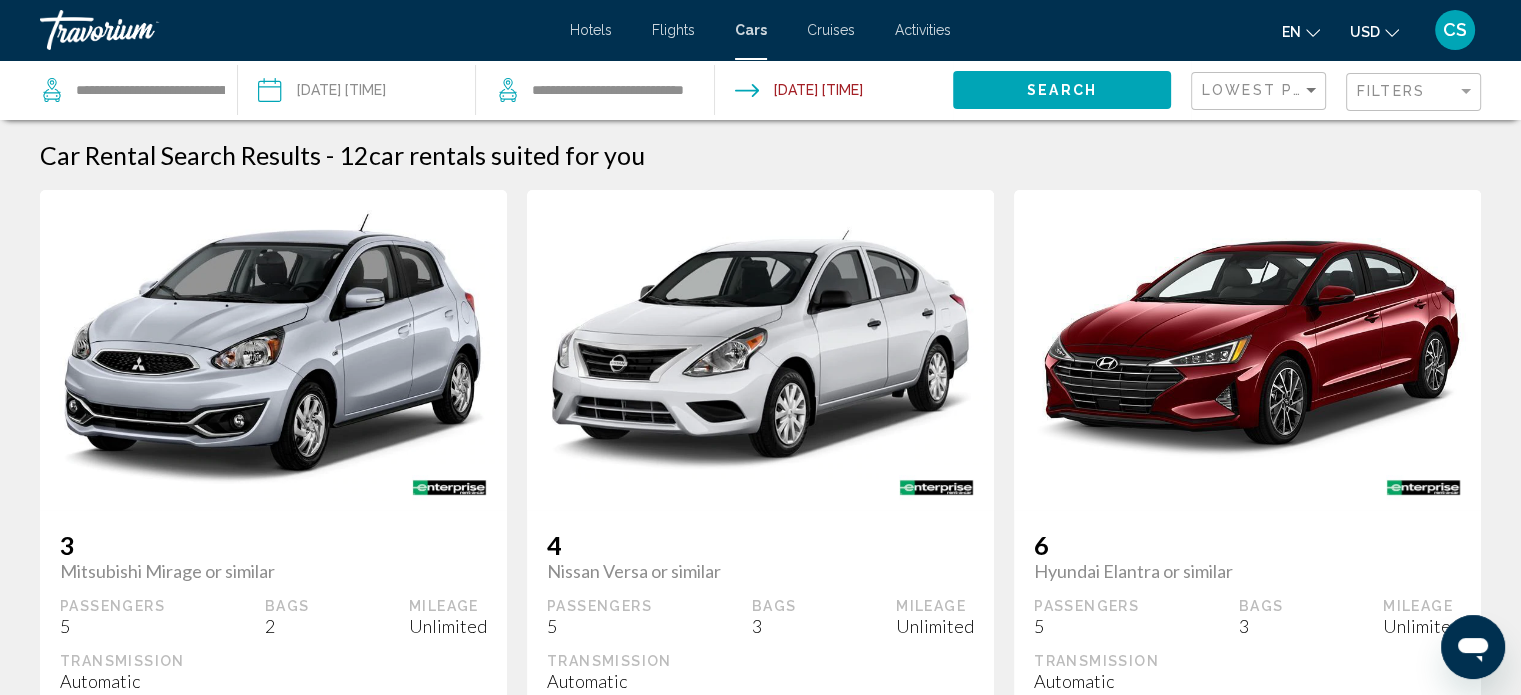 scroll, scrollTop: 211, scrollLeft: 0, axis: vertical 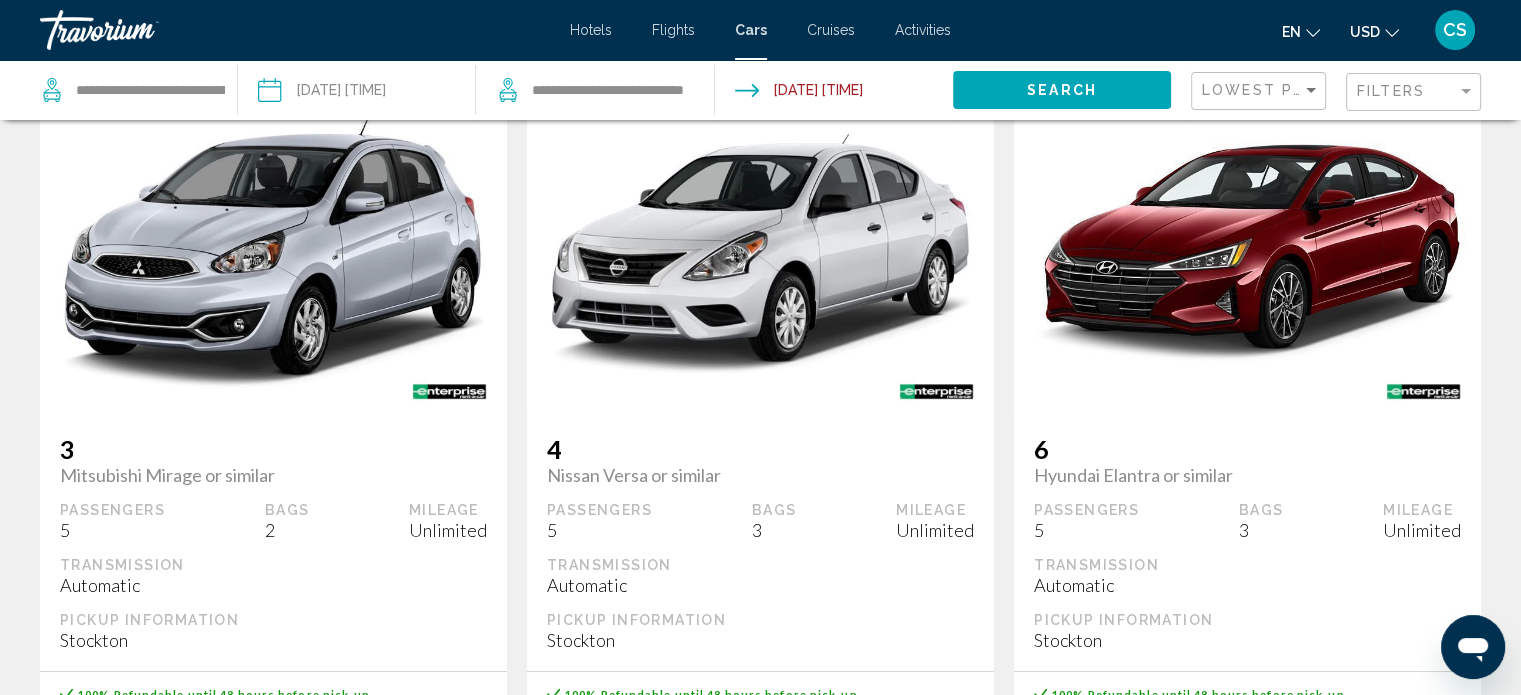 click on "**********" at bounding box center [356, 93] 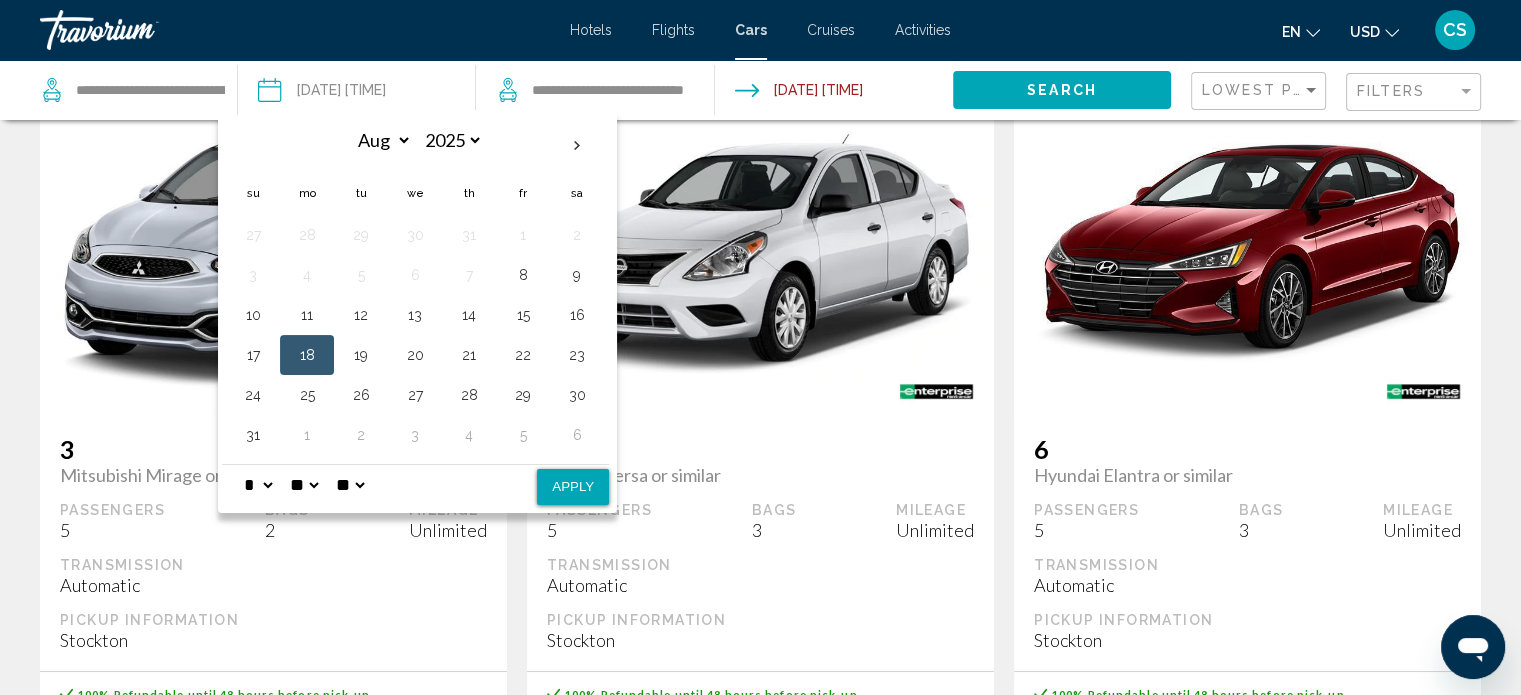 click on "* * * * * * * * * ** ** **" at bounding box center (258, 485) 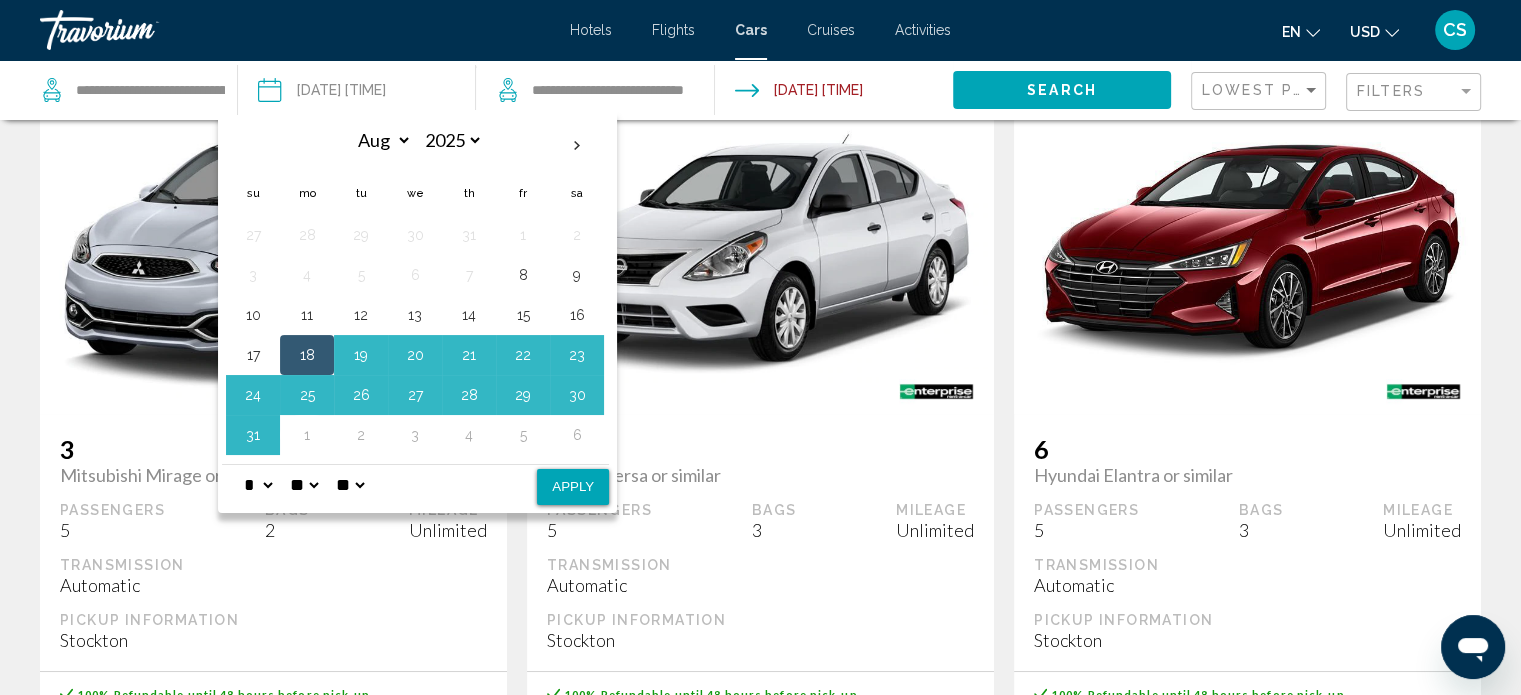 click on "** **" at bounding box center (350, 485) 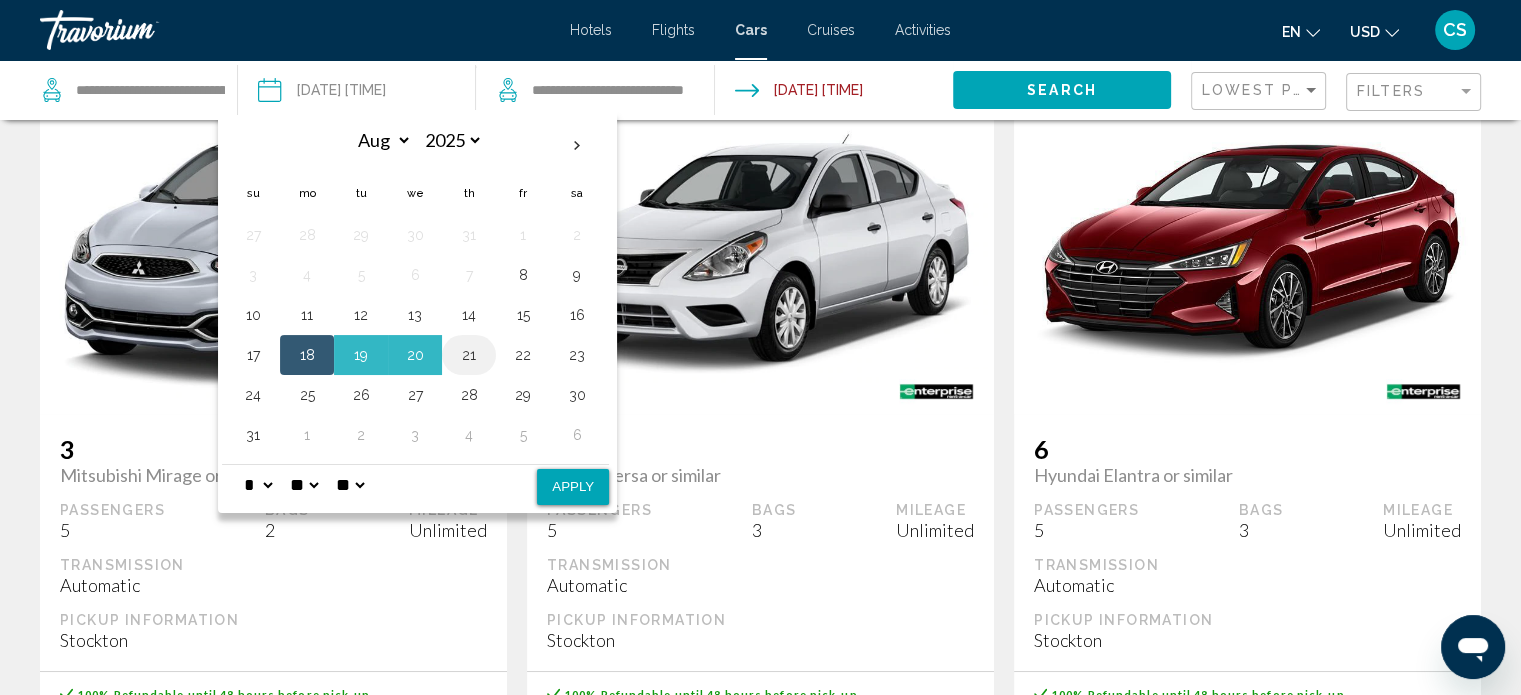 click on "21" at bounding box center [469, 355] 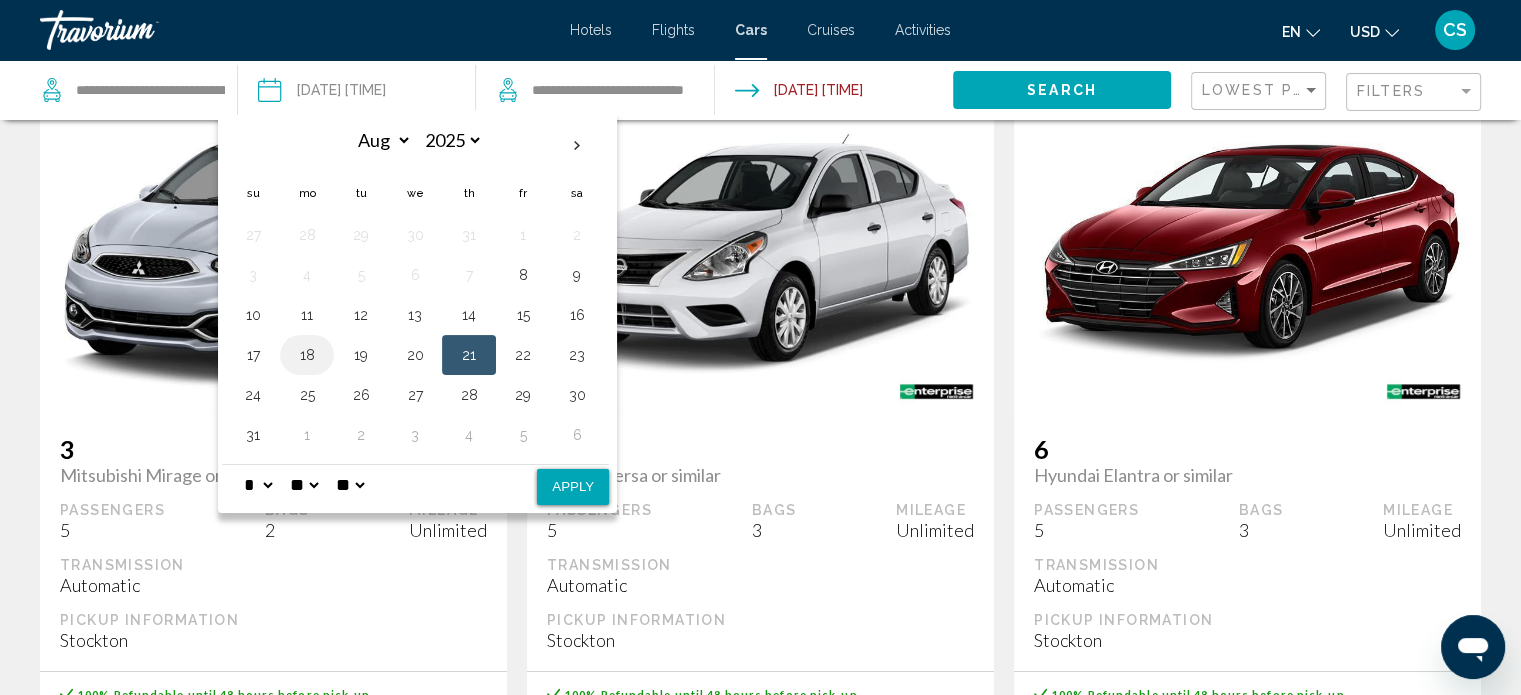 click on "18" at bounding box center [307, 355] 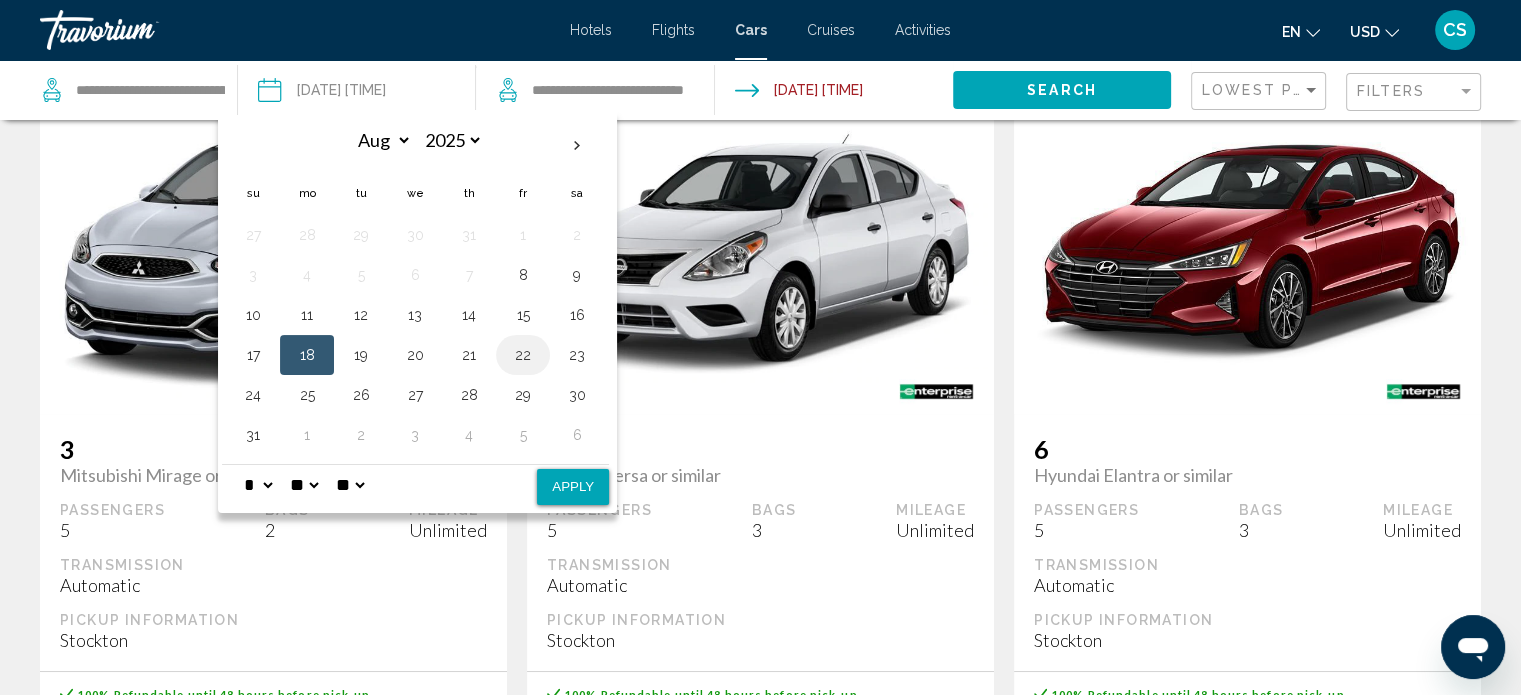 click on "22" at bounding box center [523, 355] 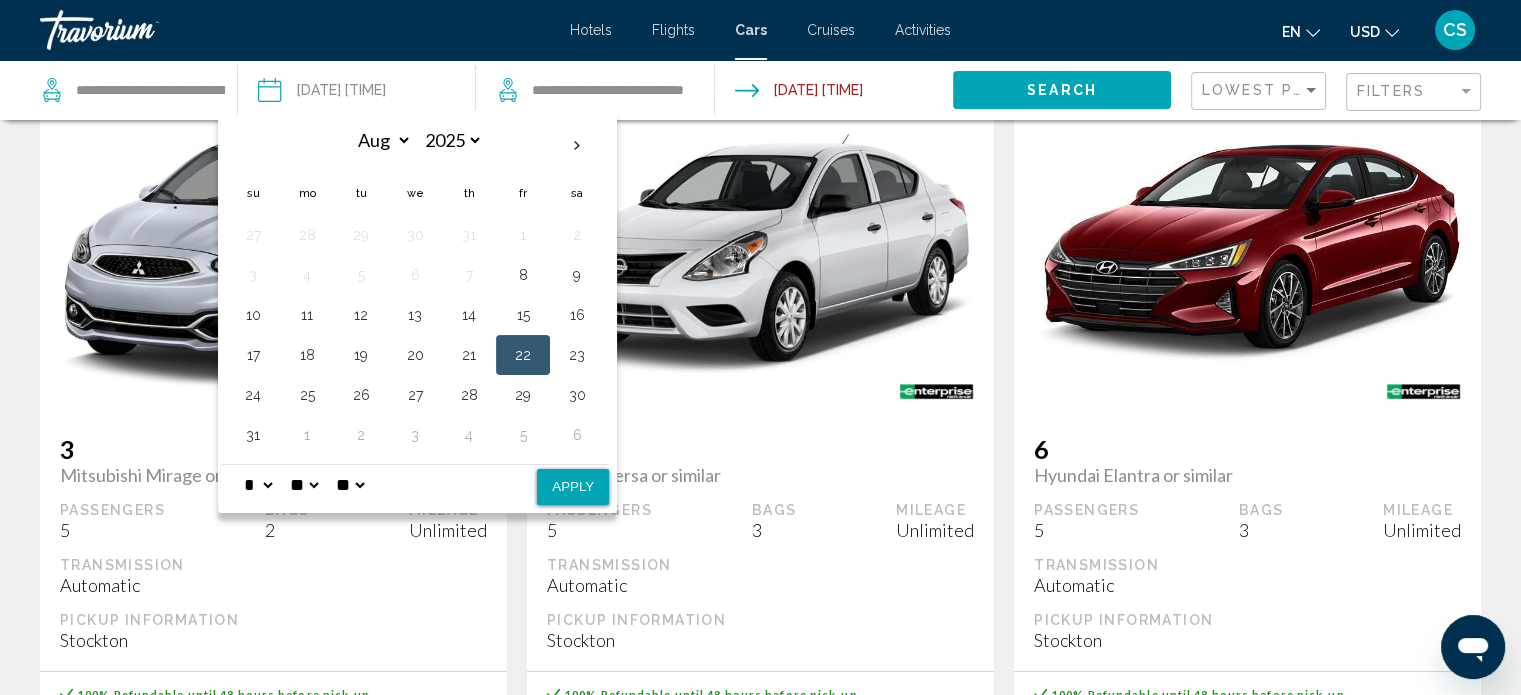 click on "** **" at bounding box center (350, 485) 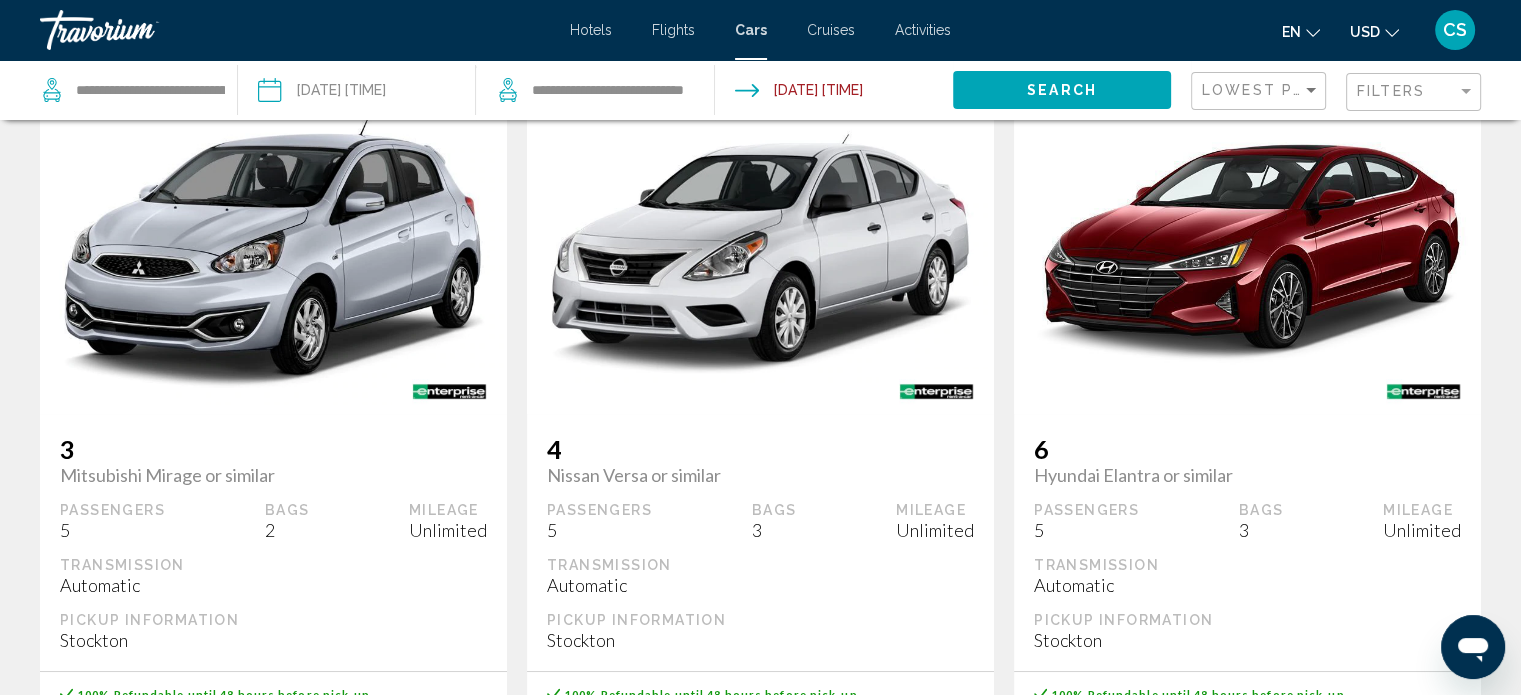 click on "**********" at bounding box center (356, 93) 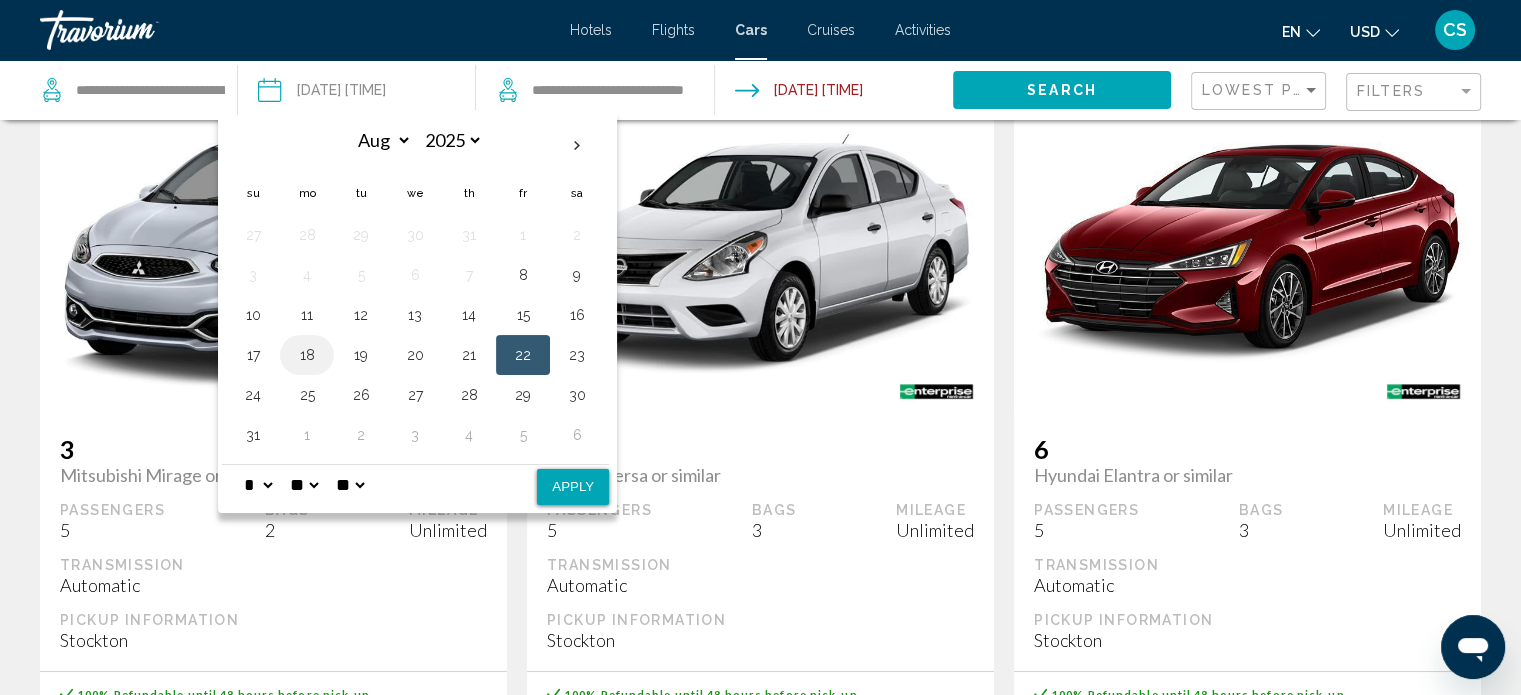 click on "18" at bounding box center [307, 355] 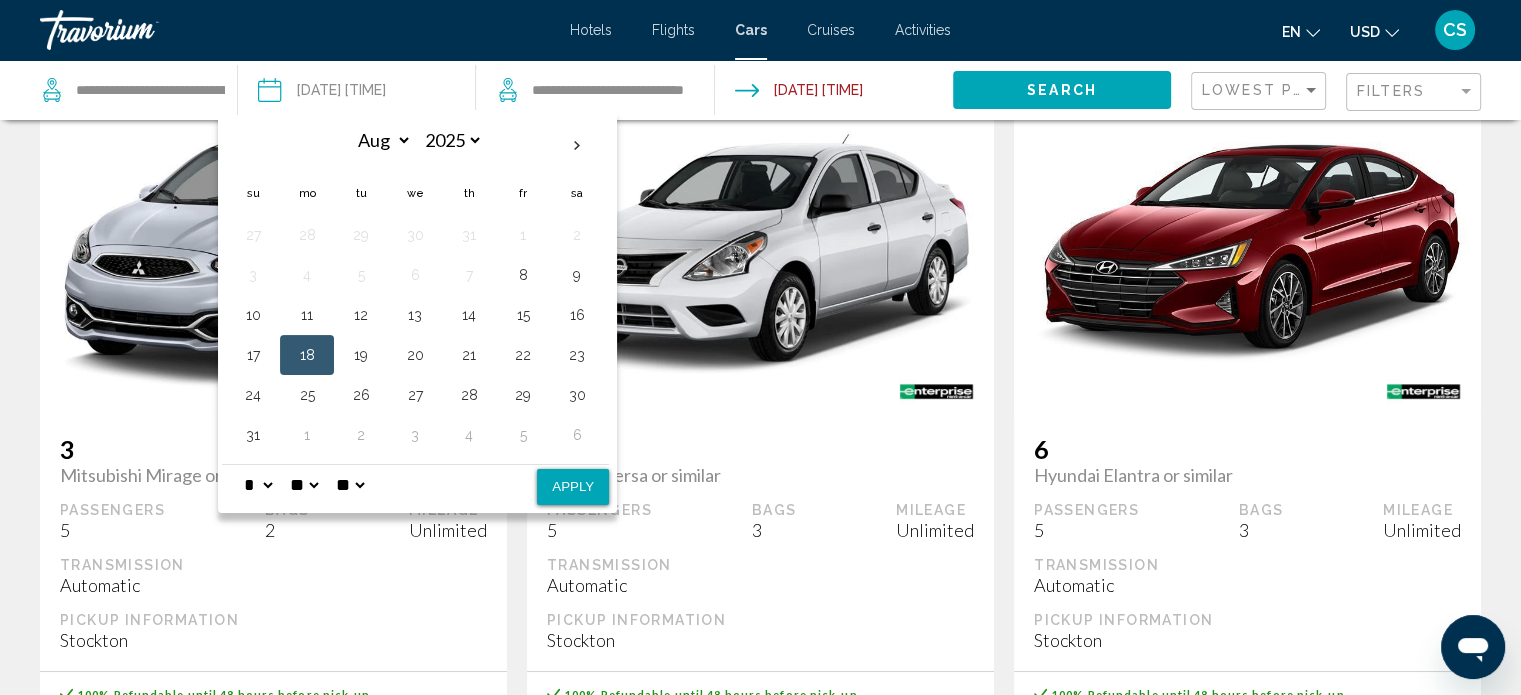 click on "Apply" at bounding box center (573, 487) 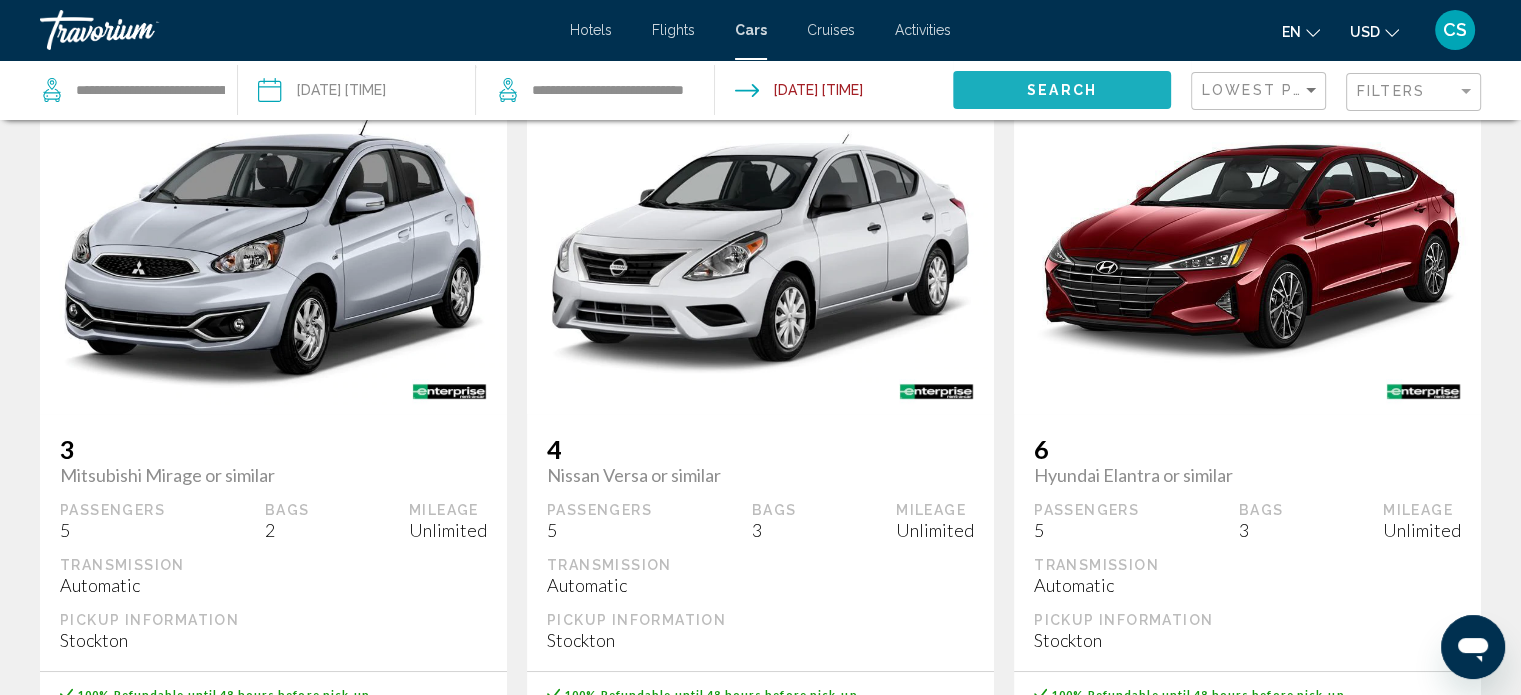 click on "Search" 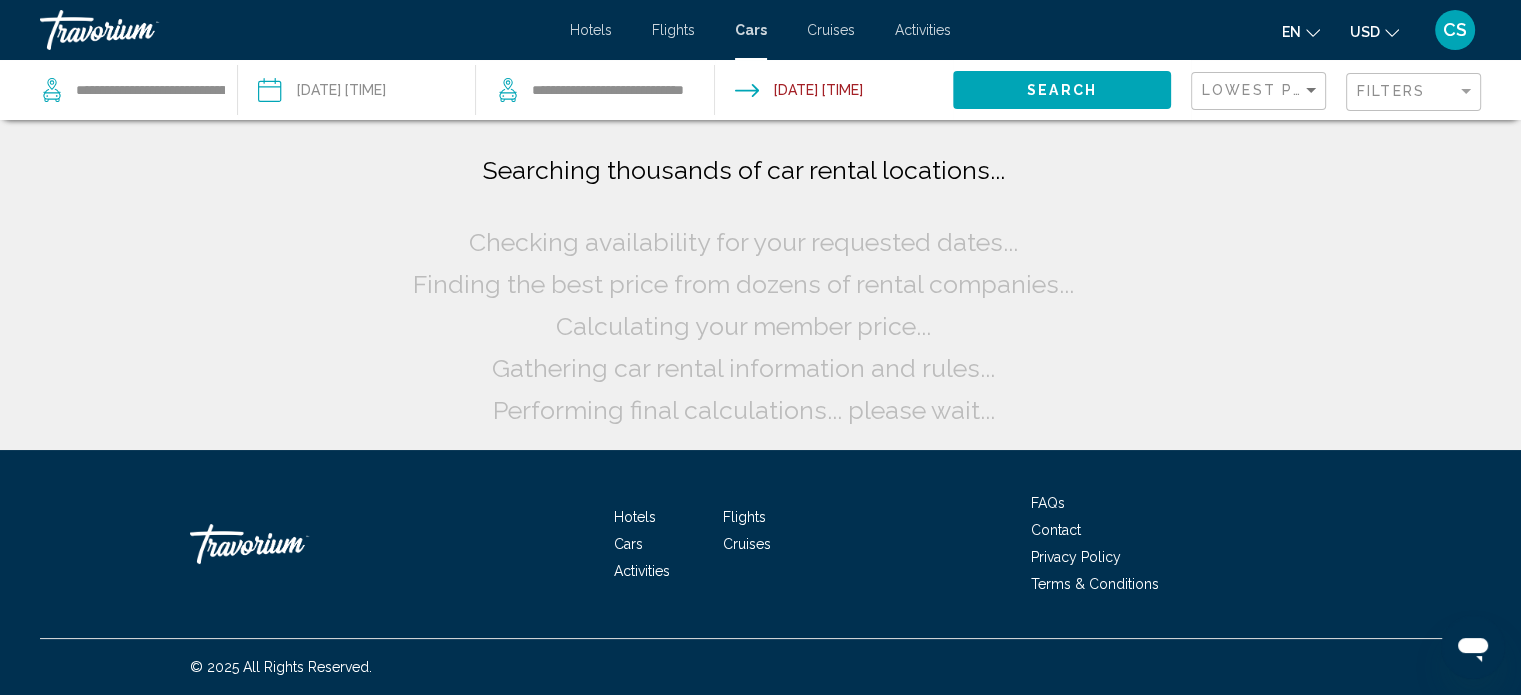 scroll, scrollTop: 0, scrollLeft: 0, axis: both 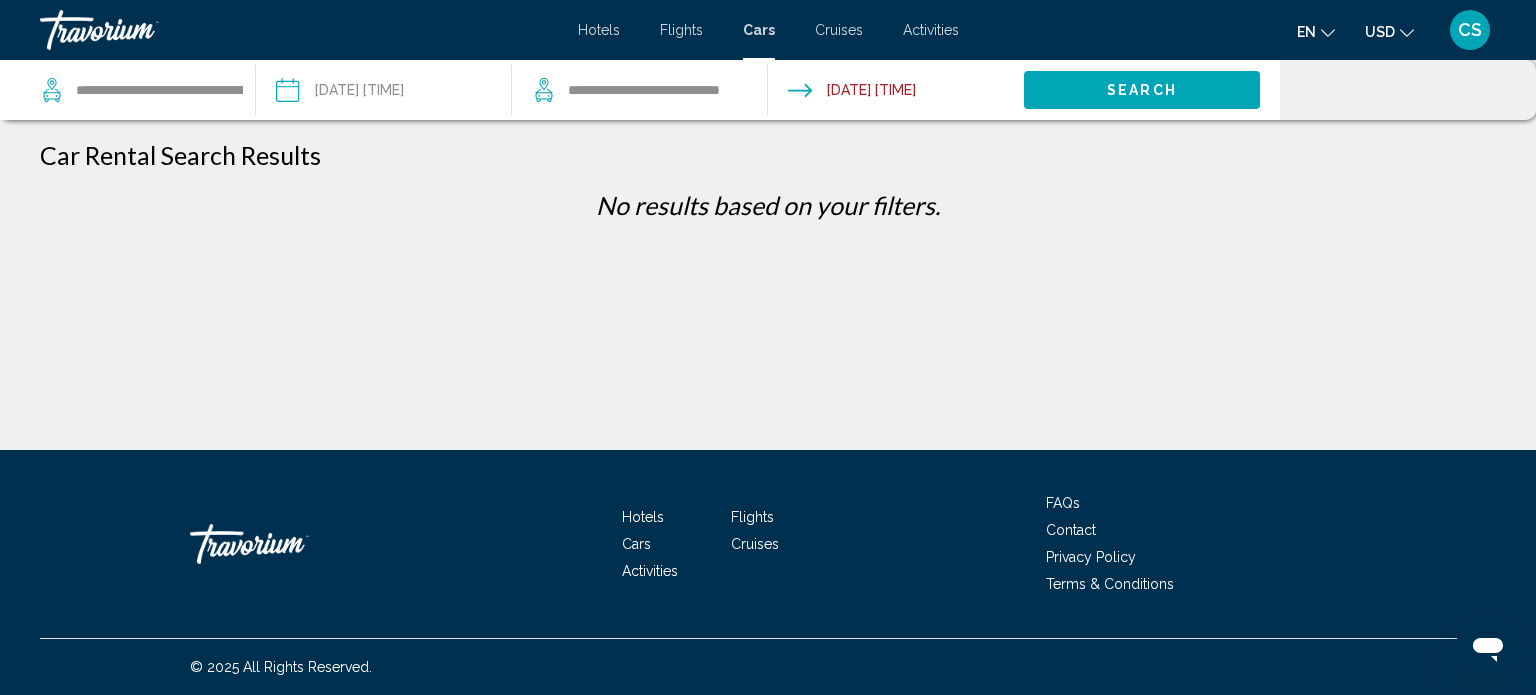 click at bounding box center (895, 93) 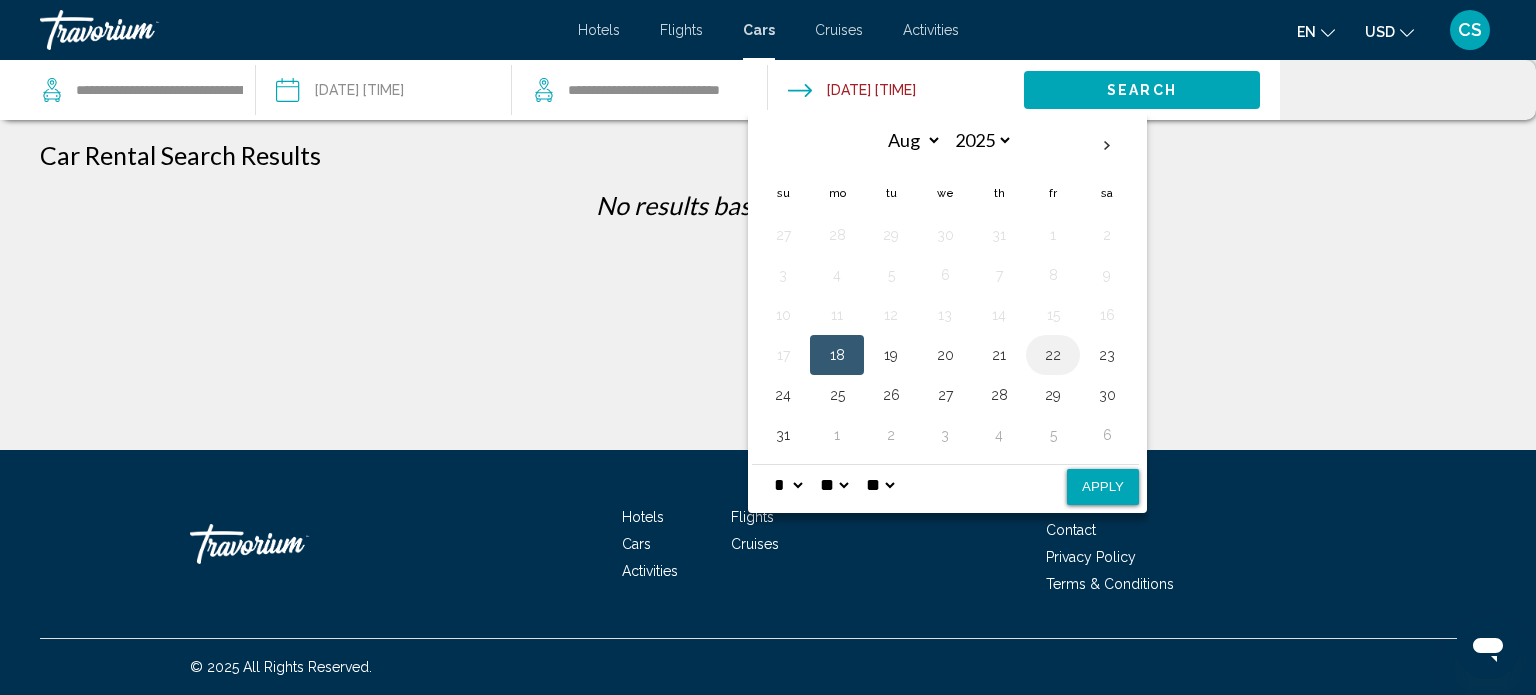 click on "22" at bounding box center (1053, 355) 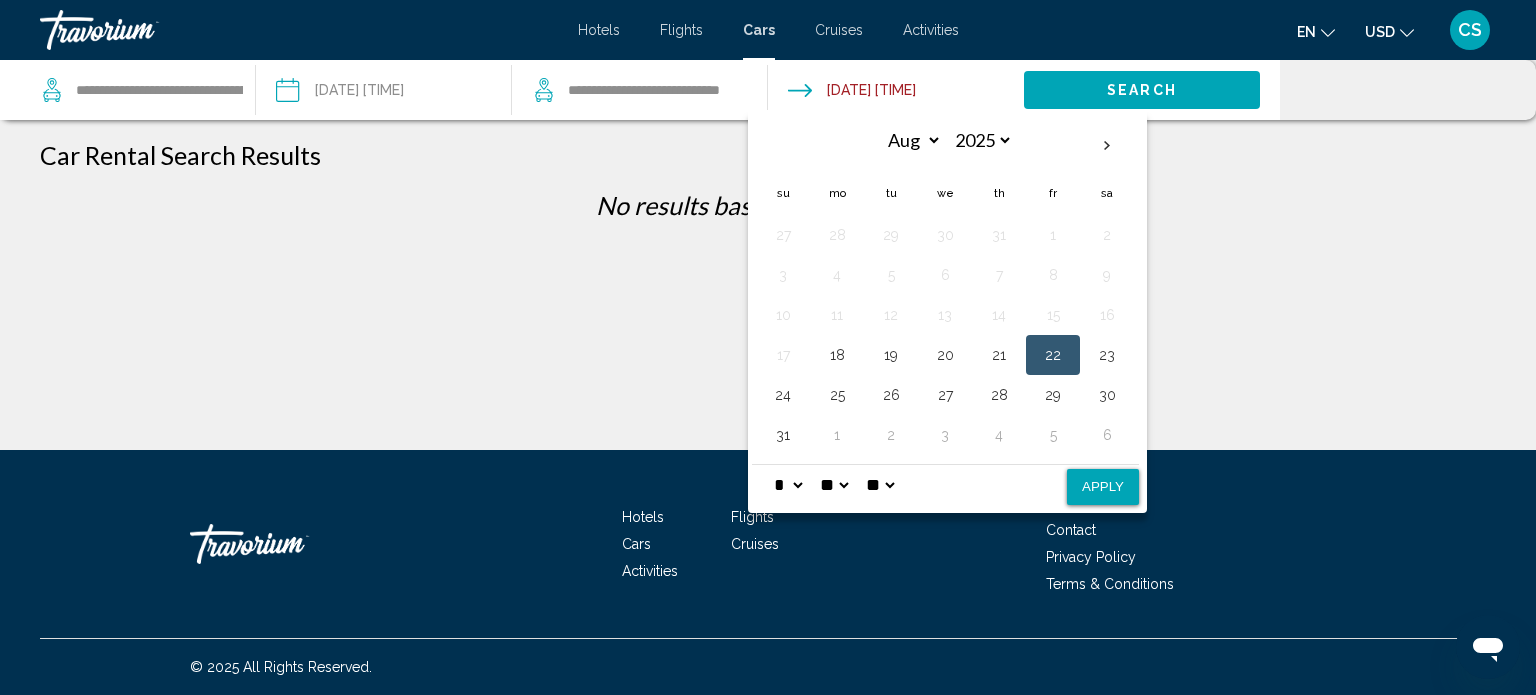 click on "Apply" at bounding box center [1103, 487] 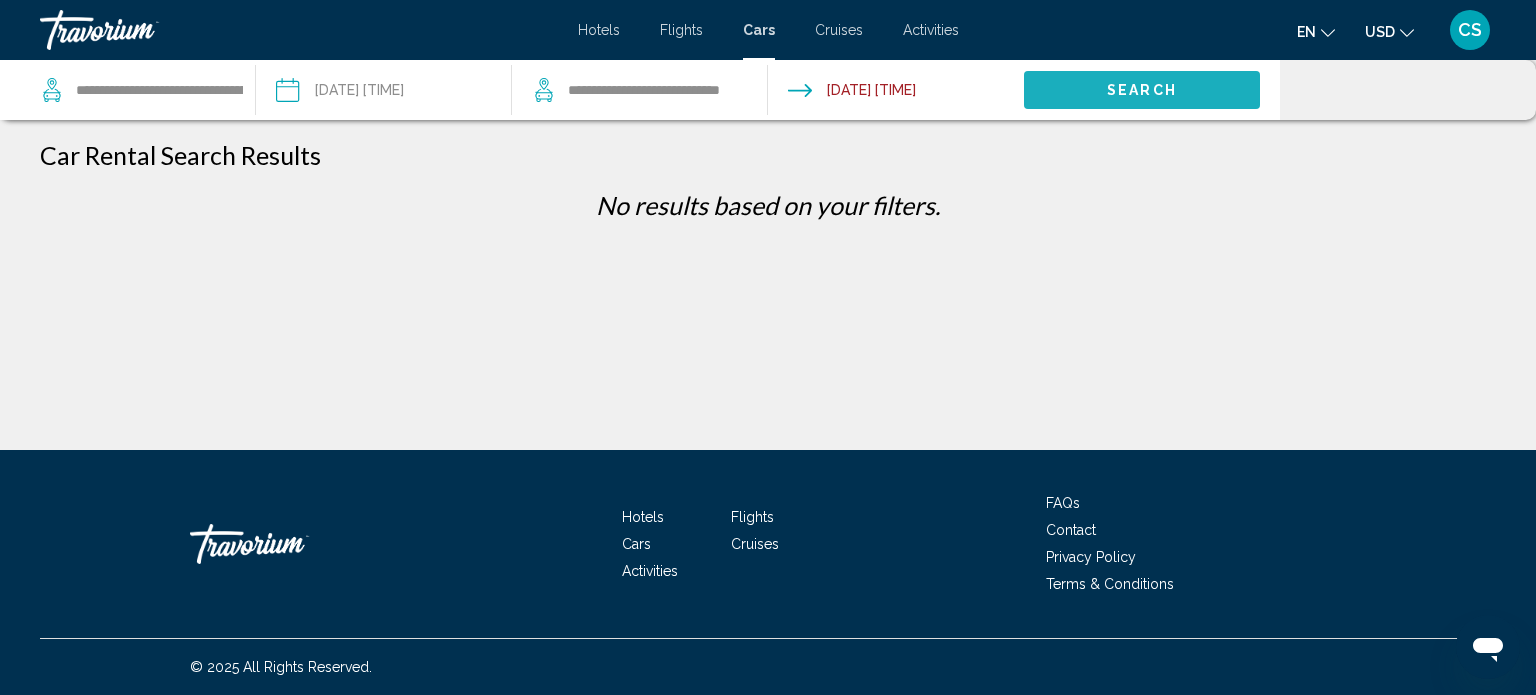 click on "Search" 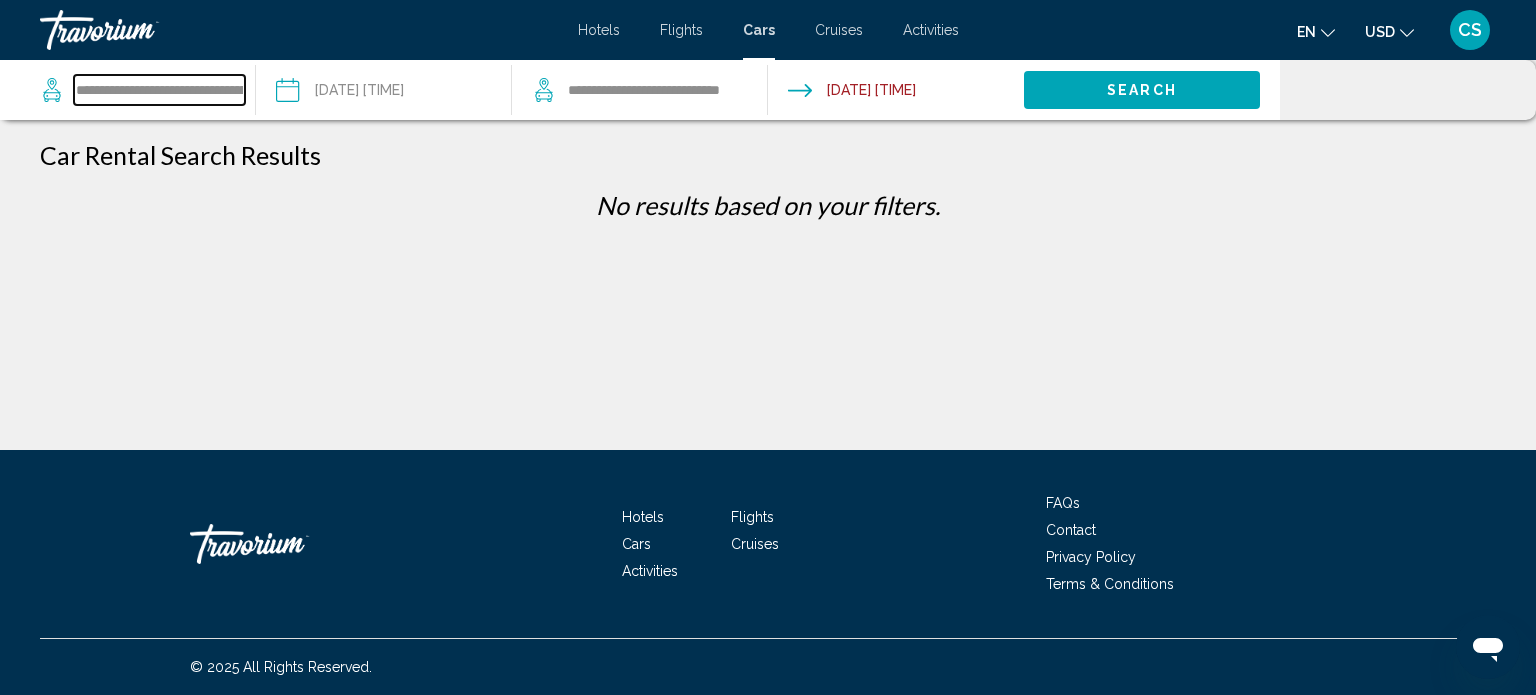 click on "**********" at bounding box center [159, 90] 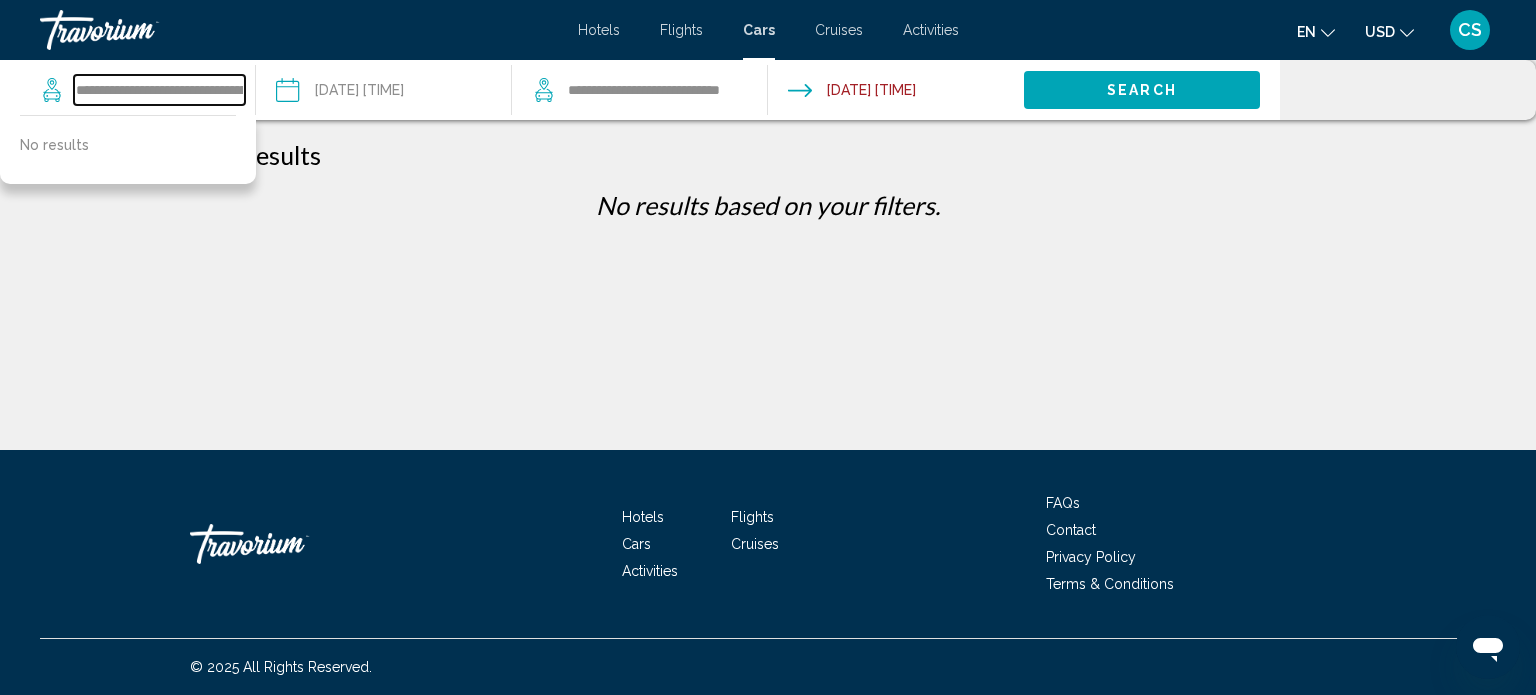 click on "**********" at bounding box center [159, 90] 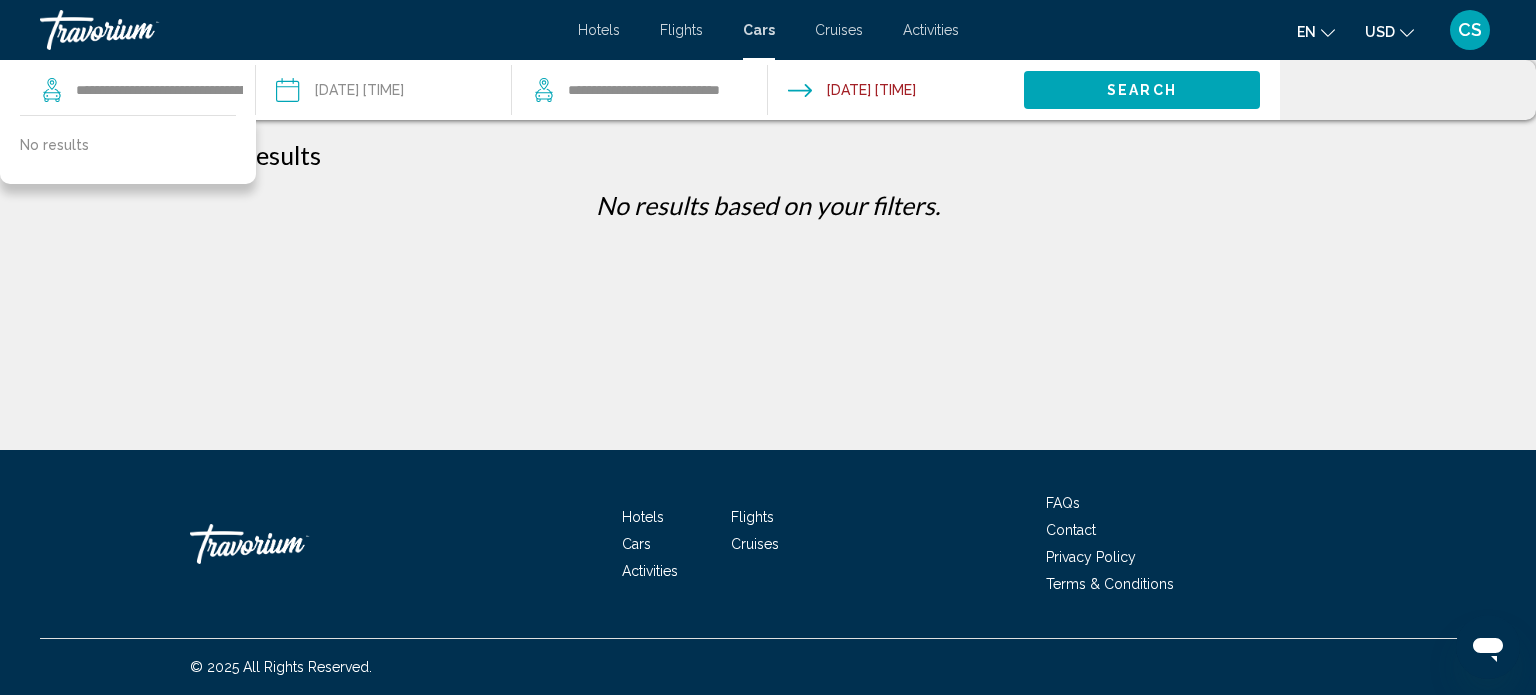 click on "Search" 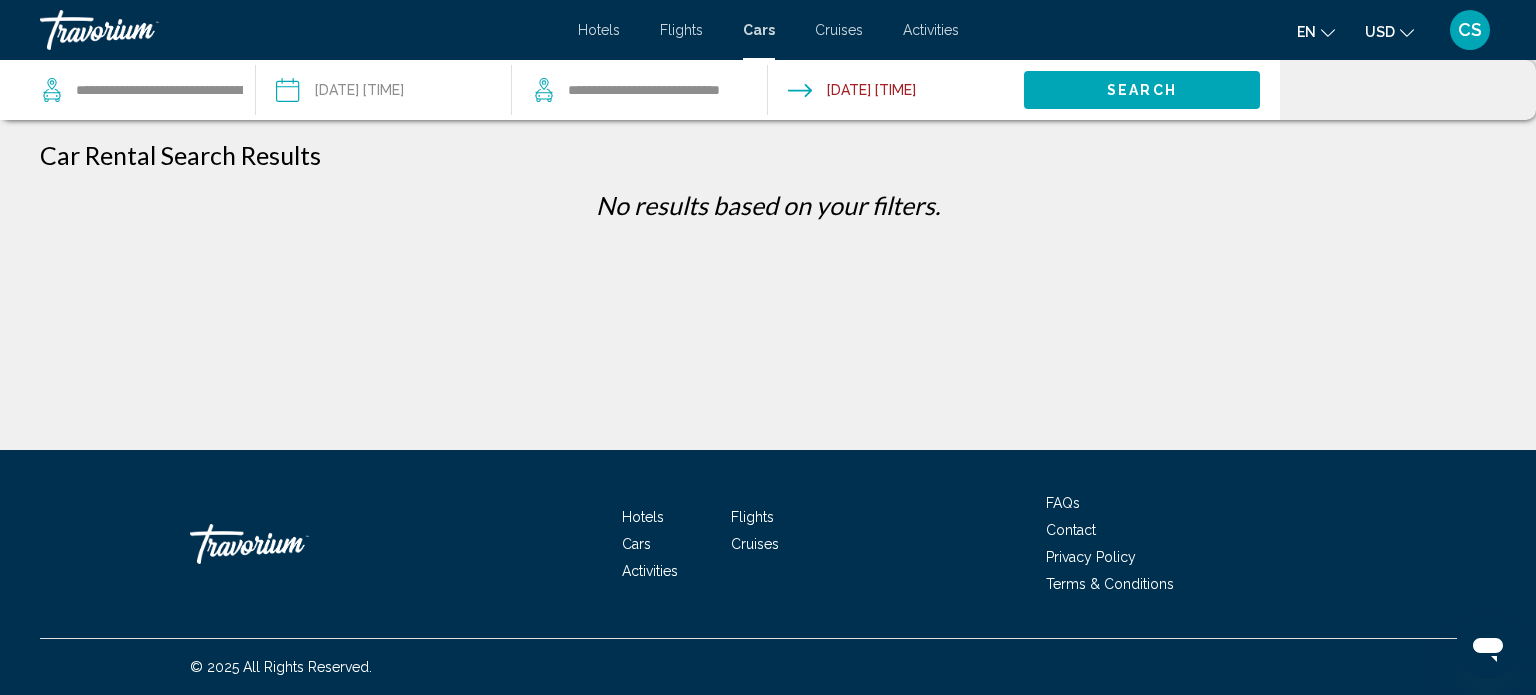 click on "**********" at bounding box center [383, 93] 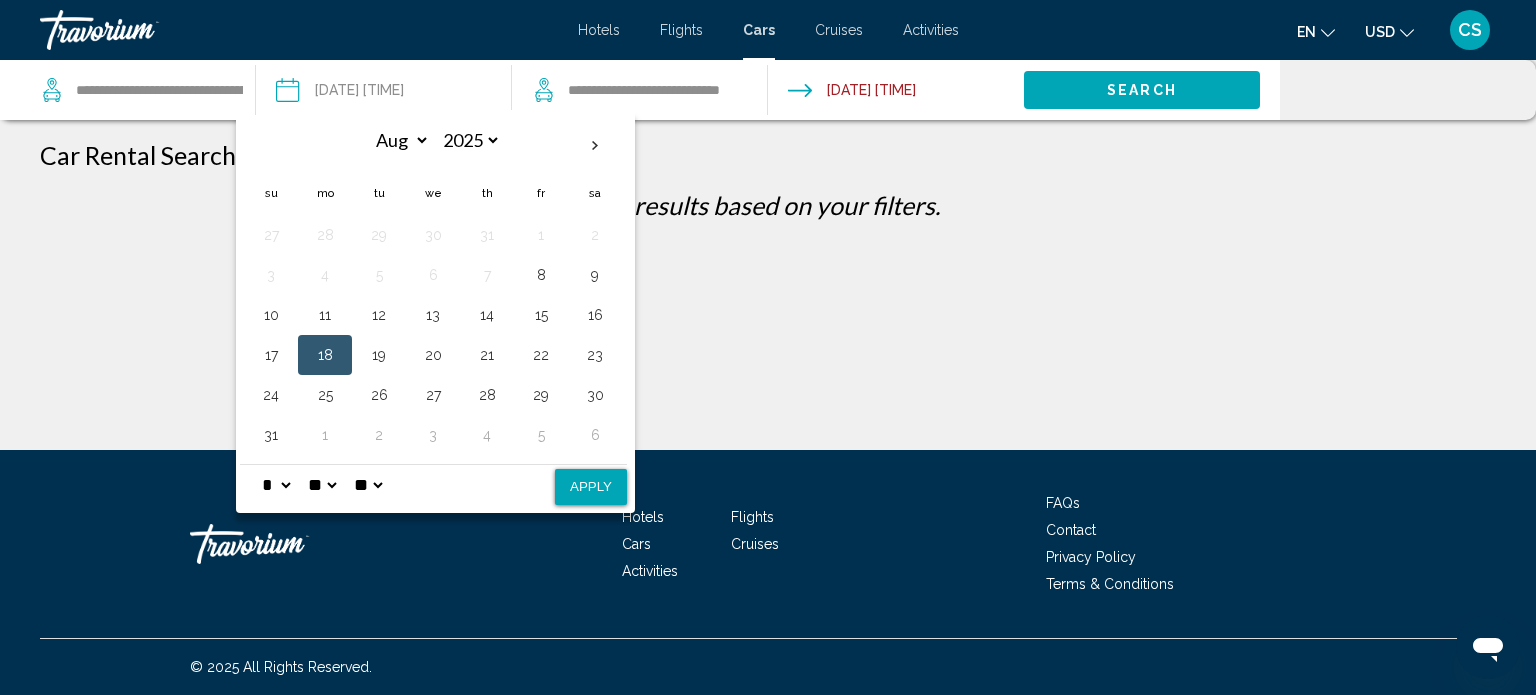click on "* * * * * * * * * ** ** **" at bounding box center [276, 485] 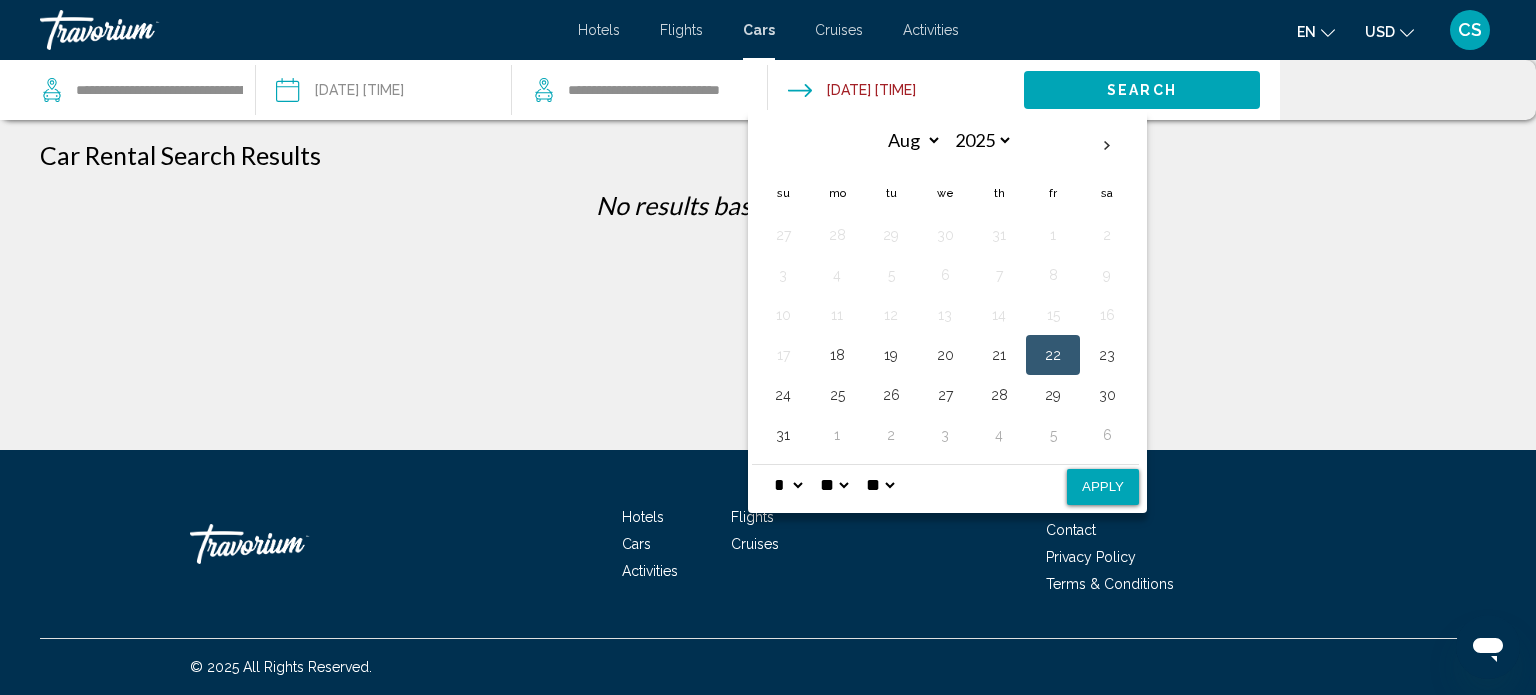 click on "* * * * * * * * * ** ** **" at bounding box center [788, 485] 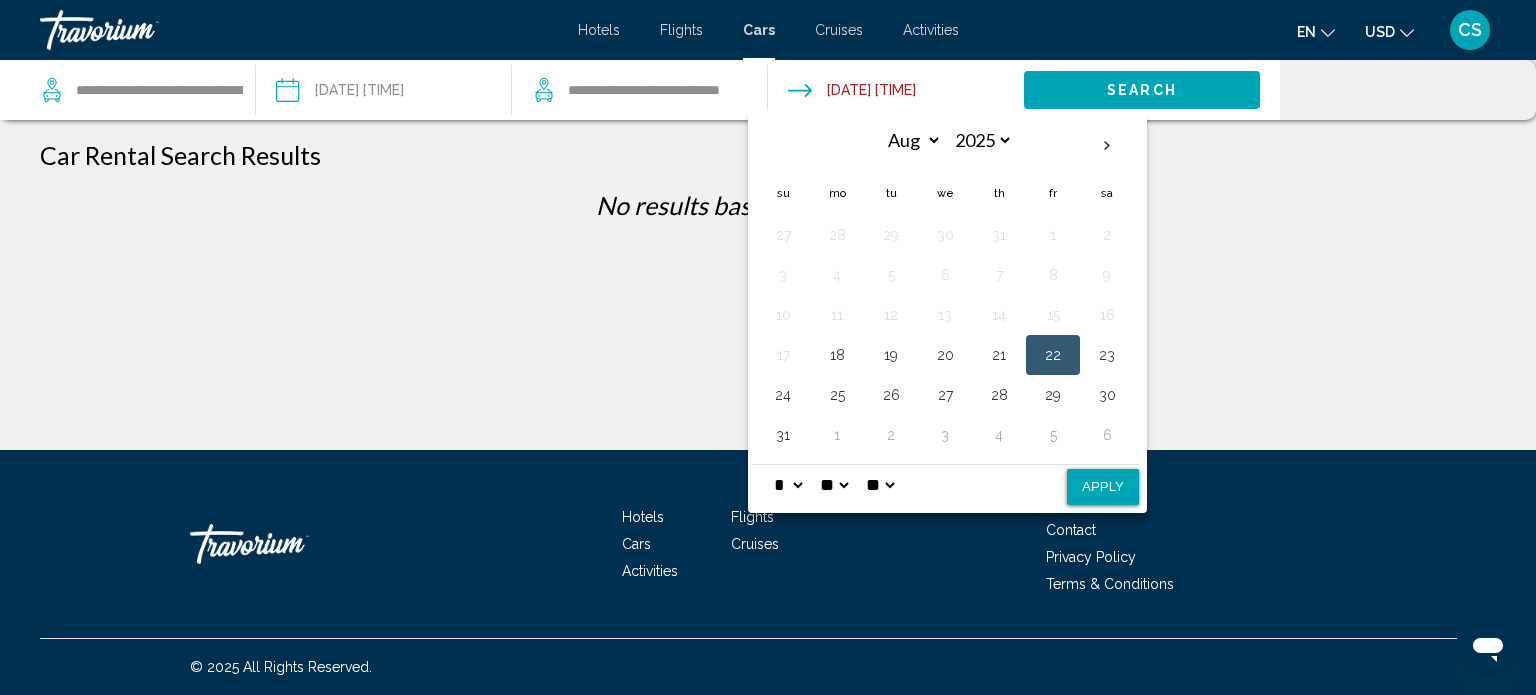 select on "*" 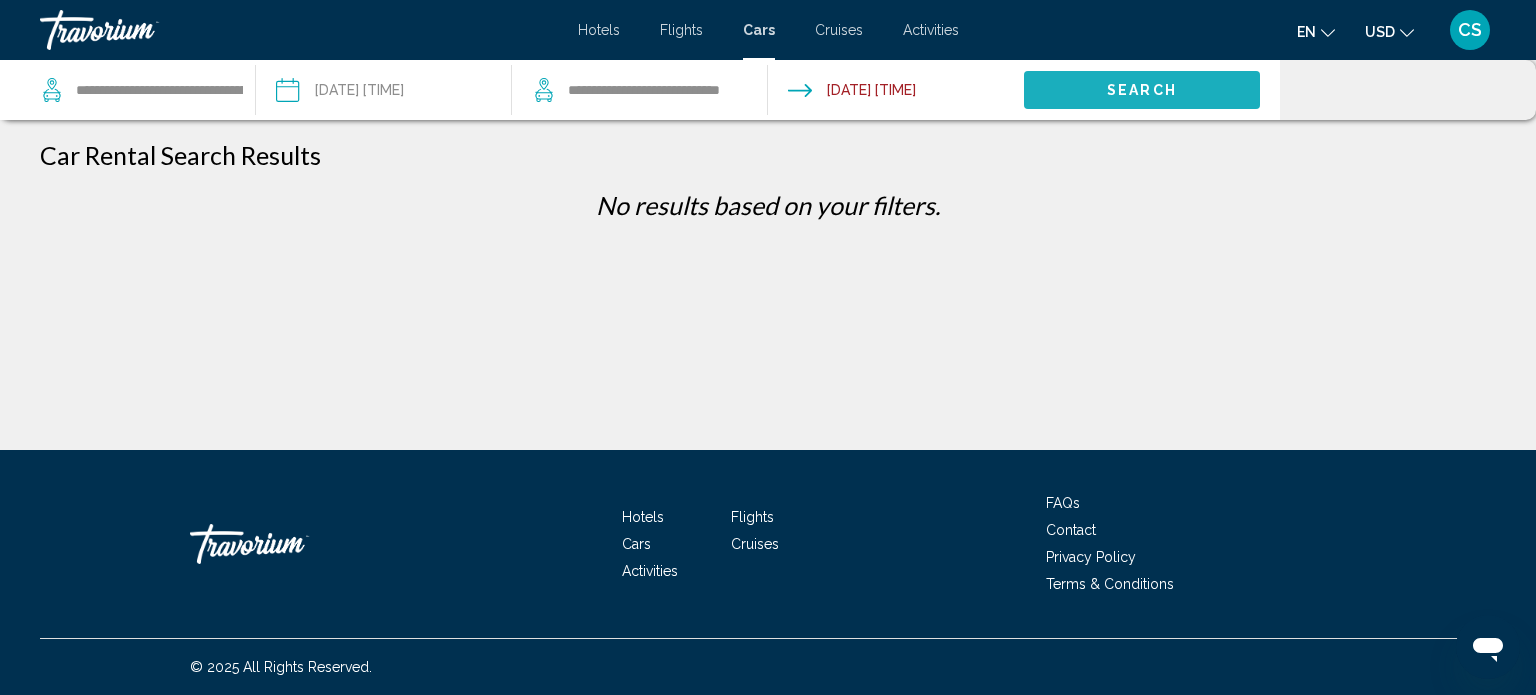 click on "Search" 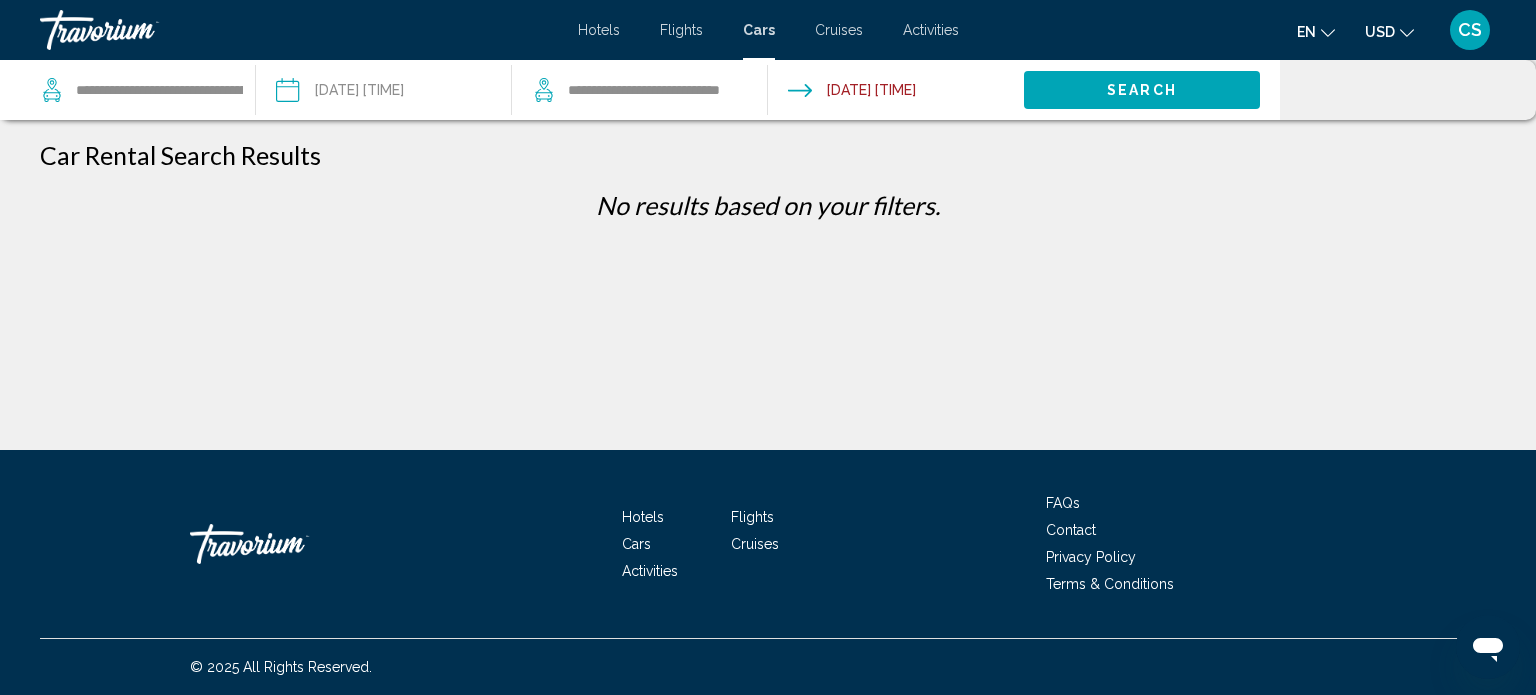 click on "**********" at bounding box center (383, 93) 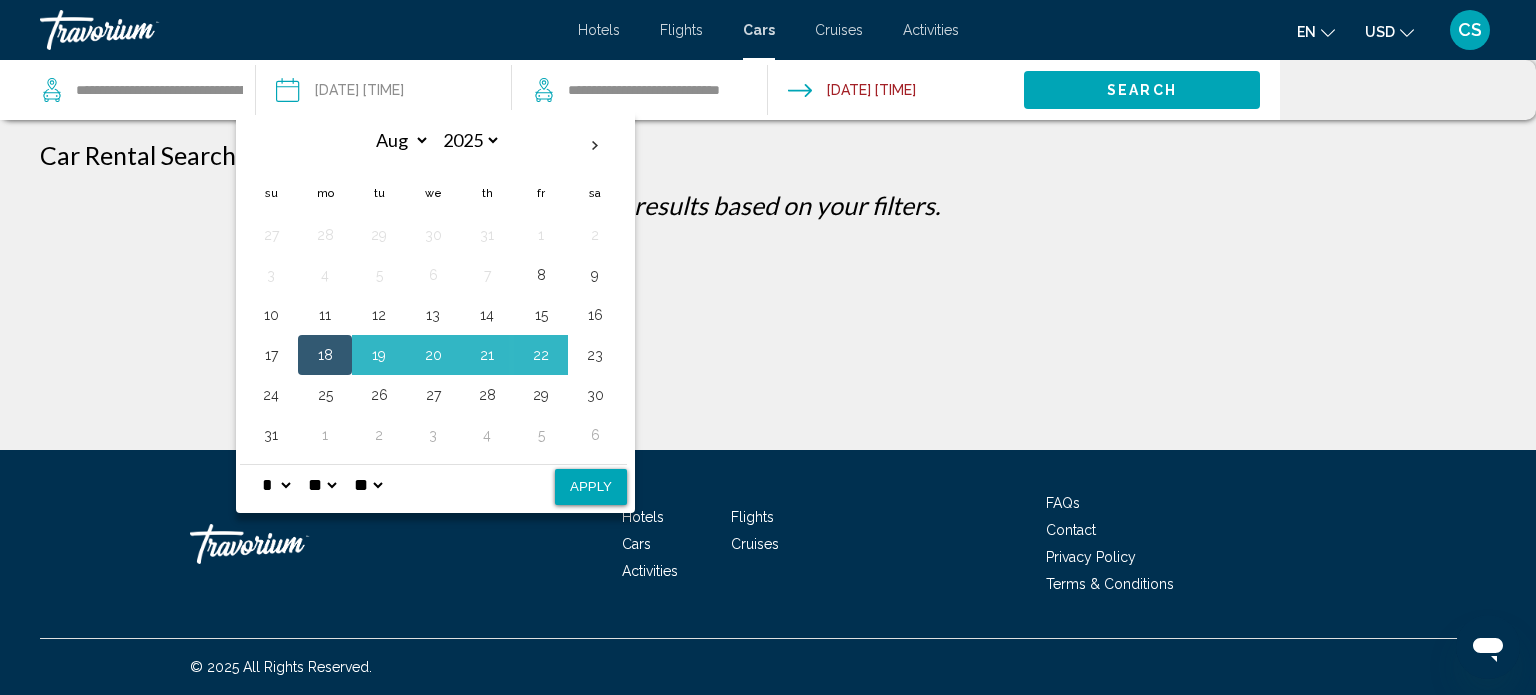 click on "**********" 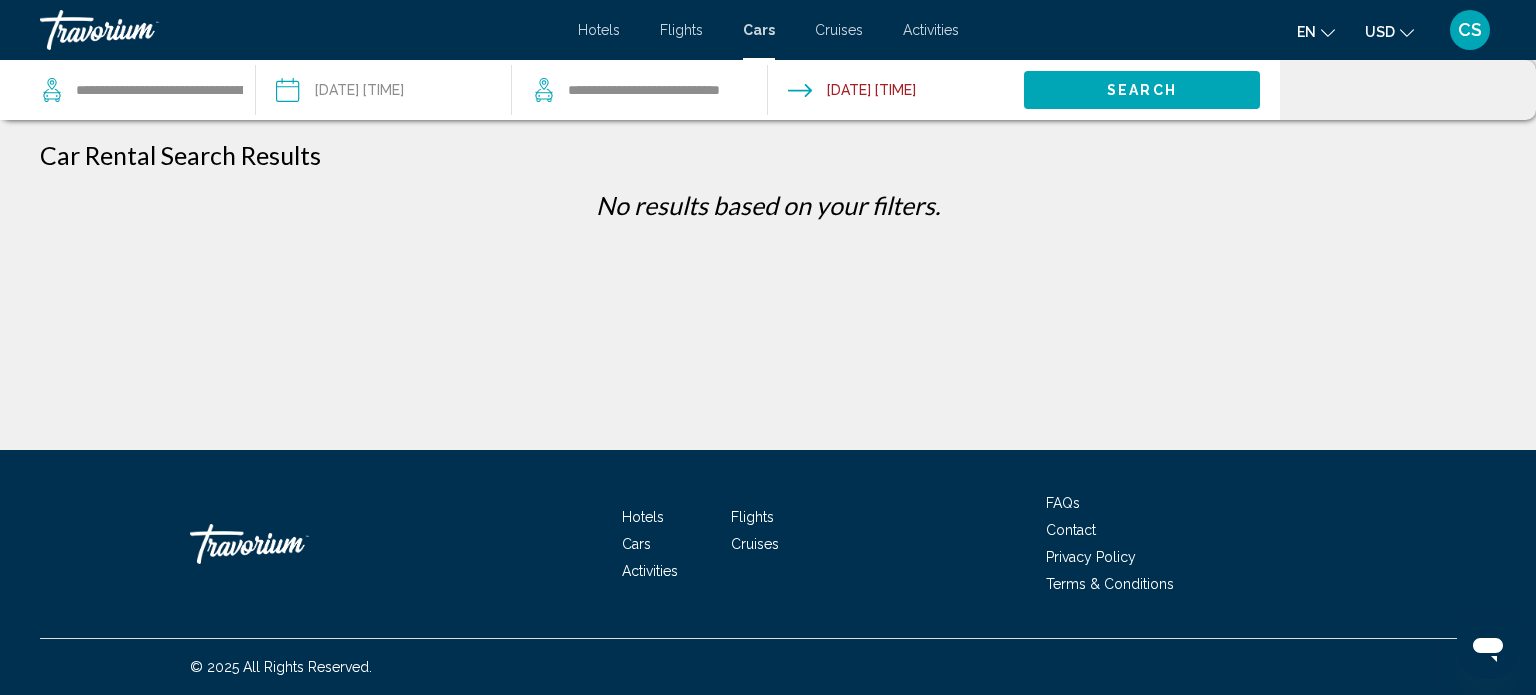 click on "**********" at bounding box center (383, 93) 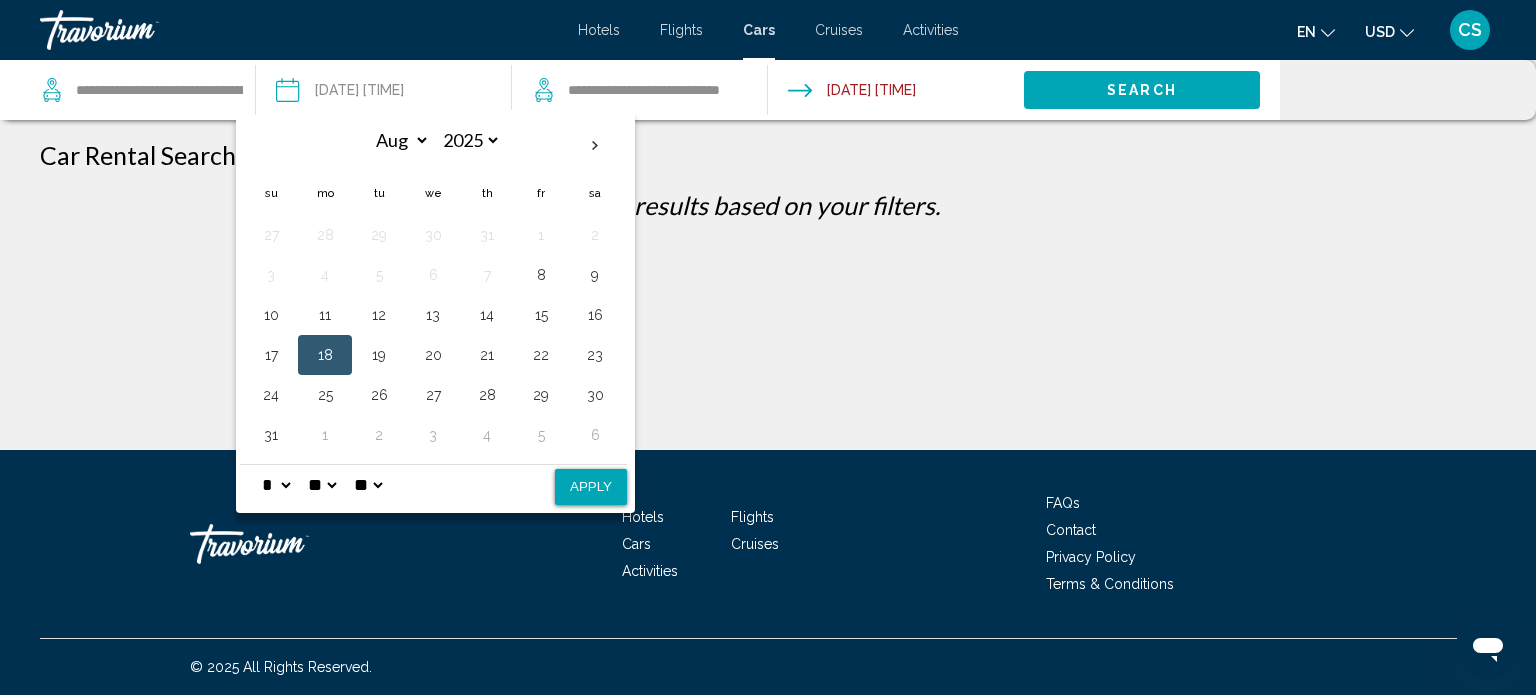 click on "* * * * * * * * * ** ** **" at bounding box center [276, 485] 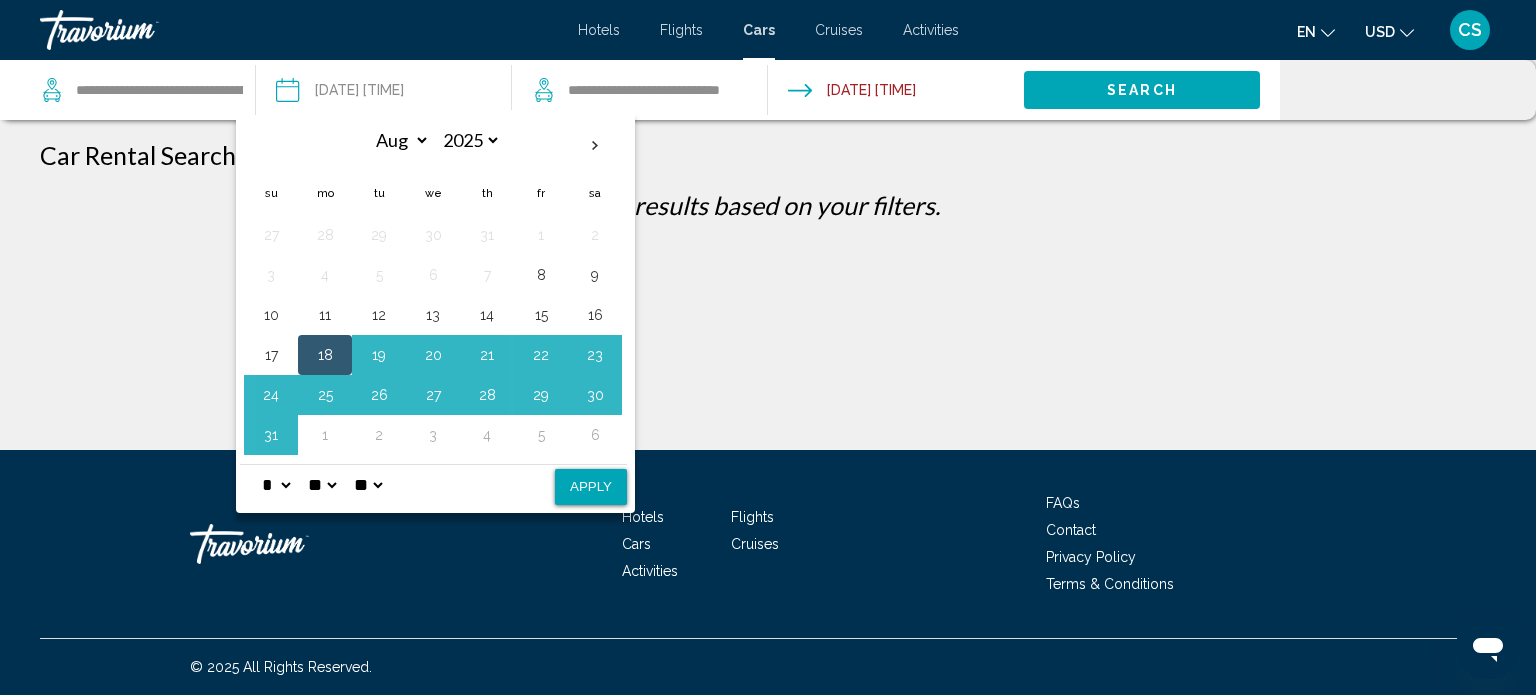 click on "Aug  *** *** *** *** *** *** *** *** *** *** *** ***   2025  **** **** **** **** **** **** Su Mo Tu We Th Fr Sa 27 28 29 30 31 1 2 3 4 5 6 7 8 9 10 11 12 13 14 15 16 17 18 19 20 21 22 23 24 25 26 27 28 29 30 31 1 2 3 4 5 6" at bounding box center (433, 289) 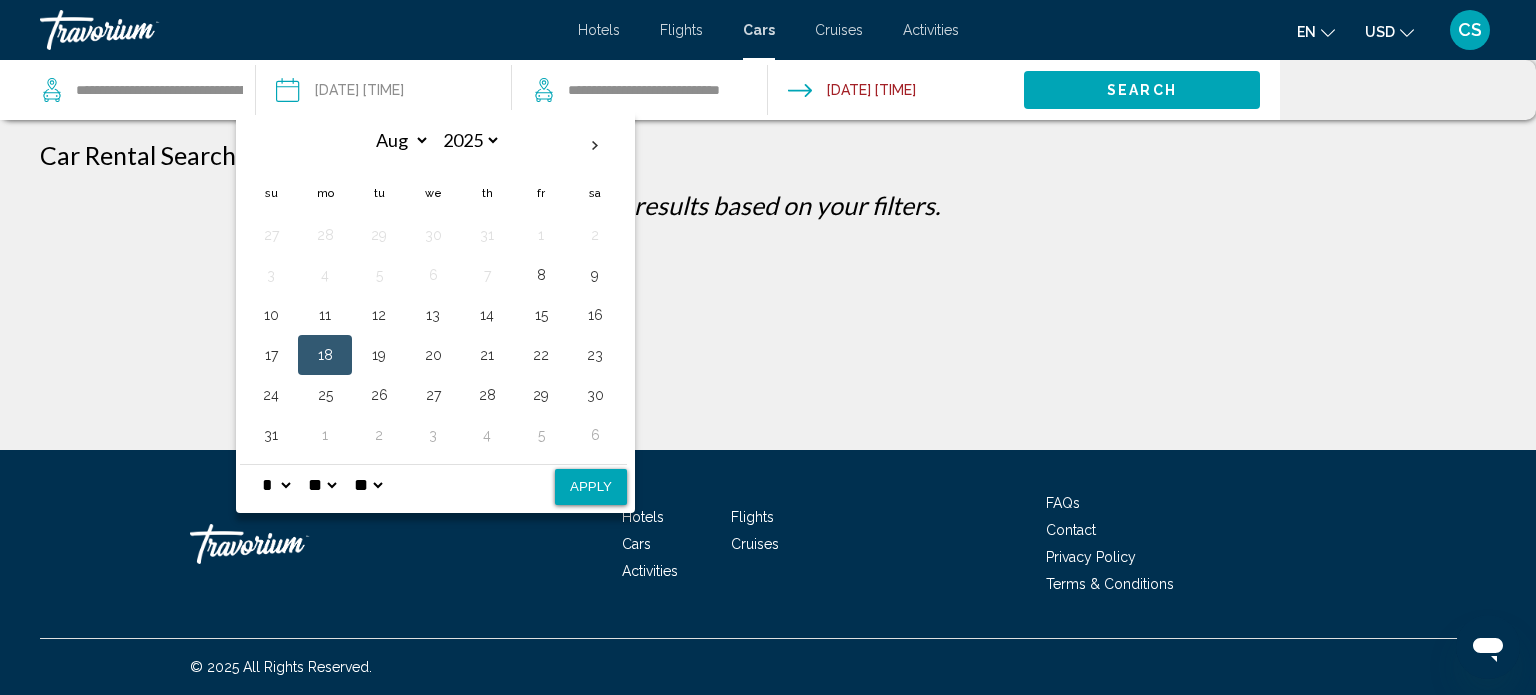 click on "Apply" at bounding box center [591, 487] 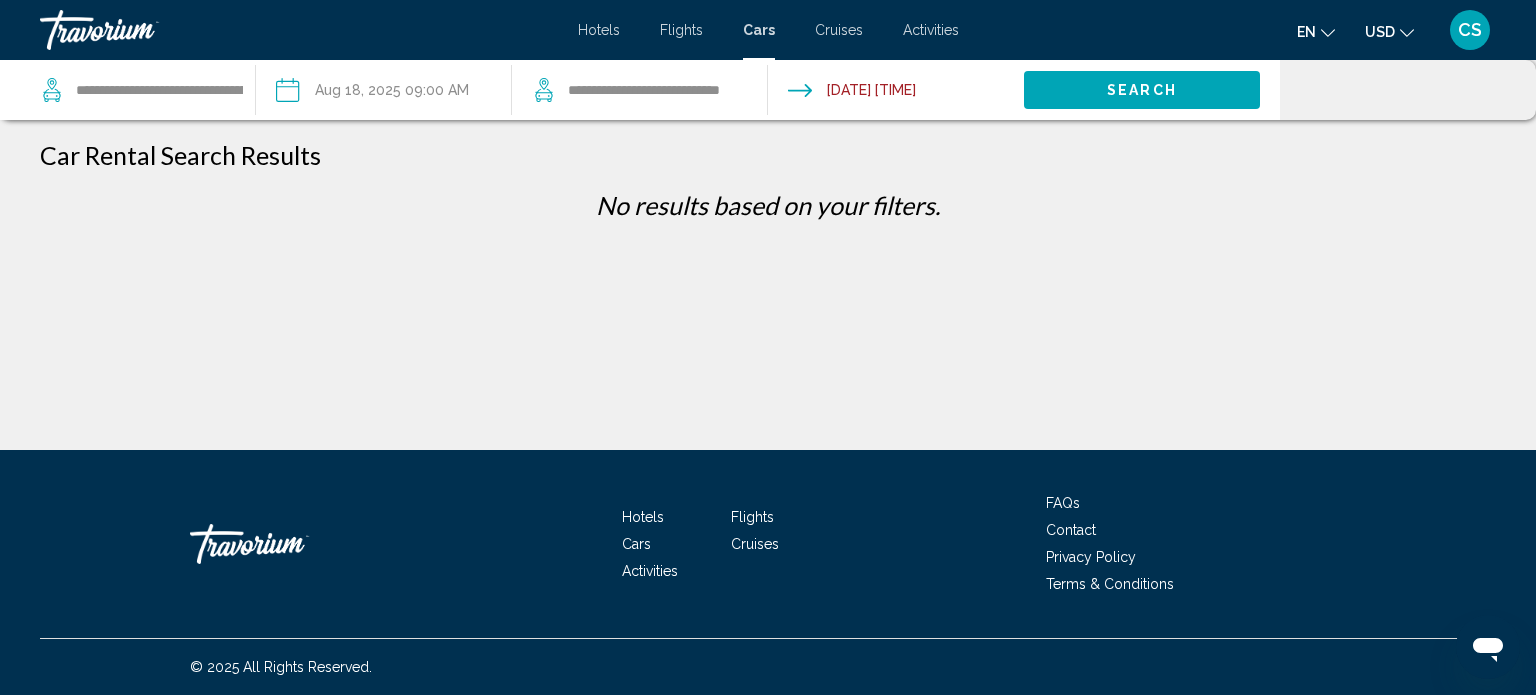 click at bounding box center [895, 93] 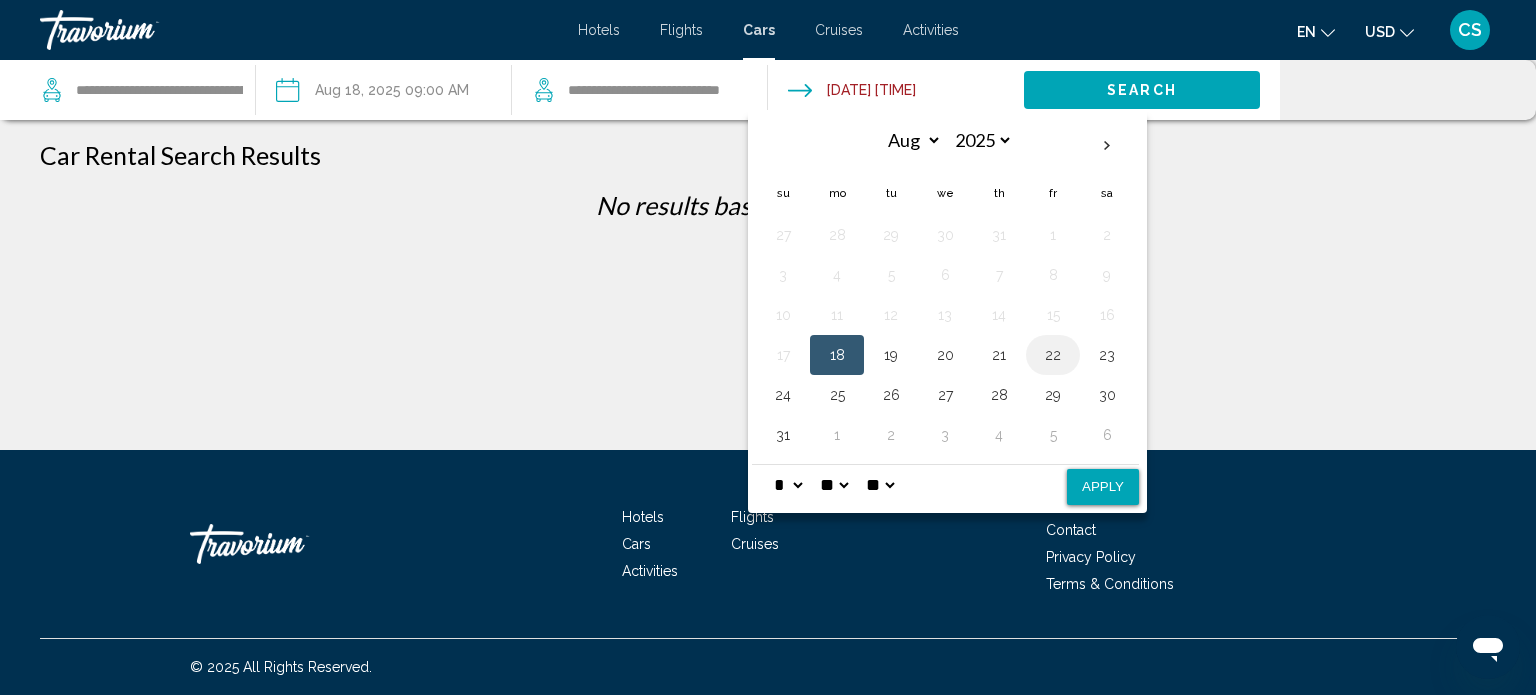 click on "22" at bounding box center (1053, 355) 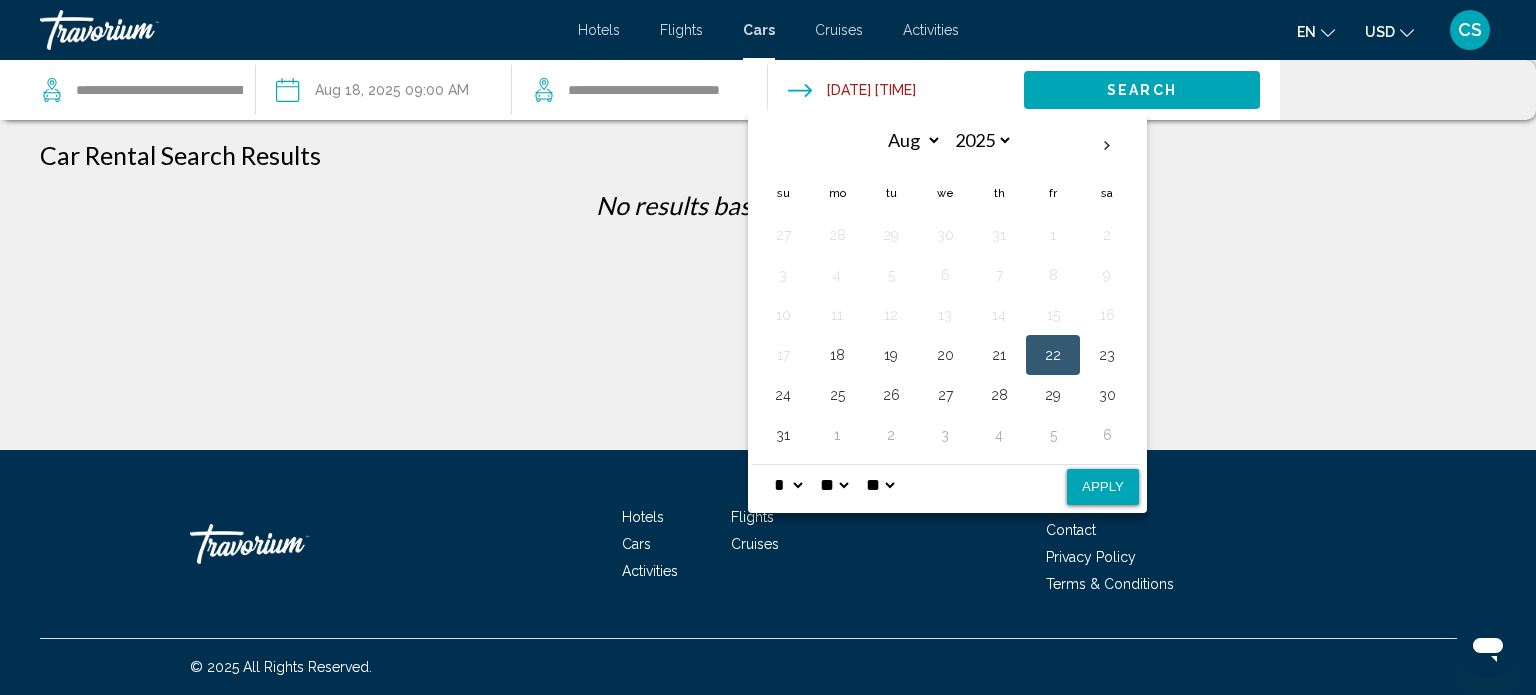 click on "Apply" at bounding box center [1103, 487] 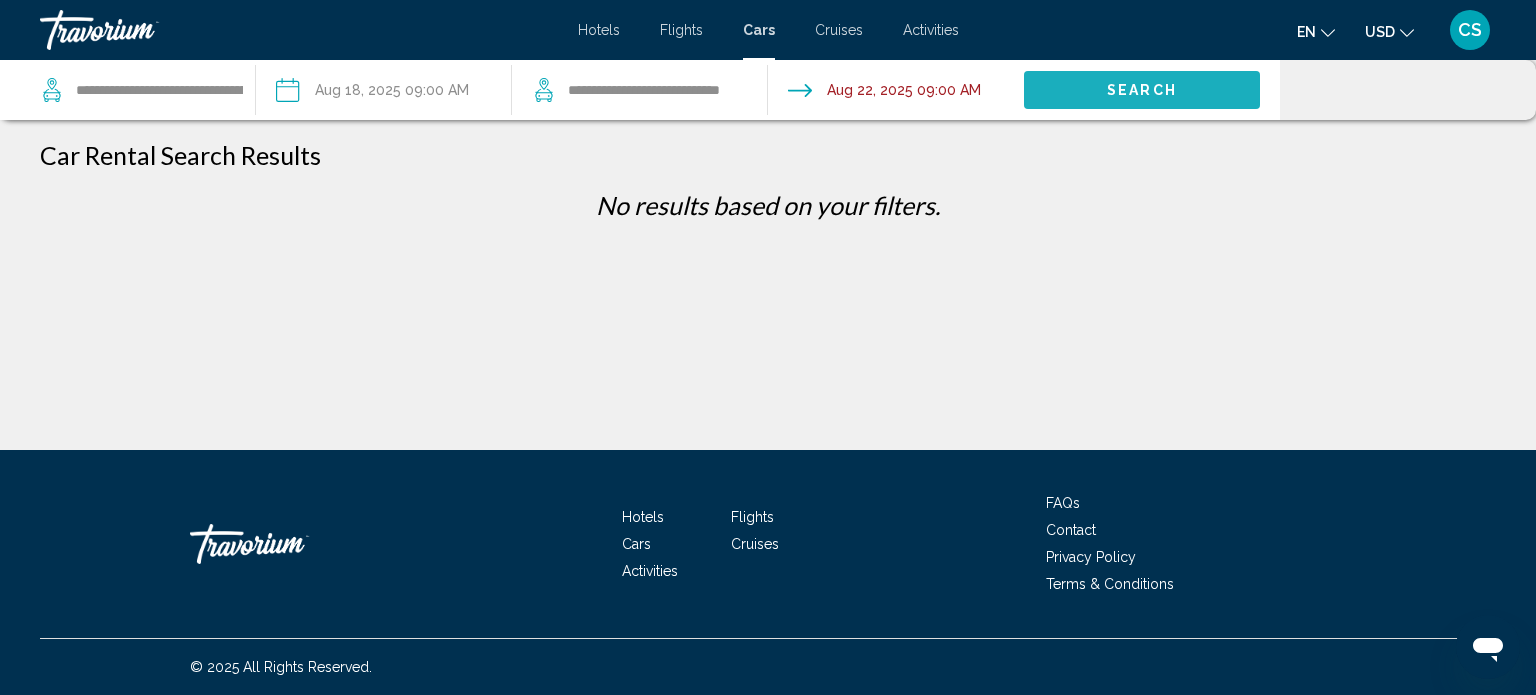 click on "Search" 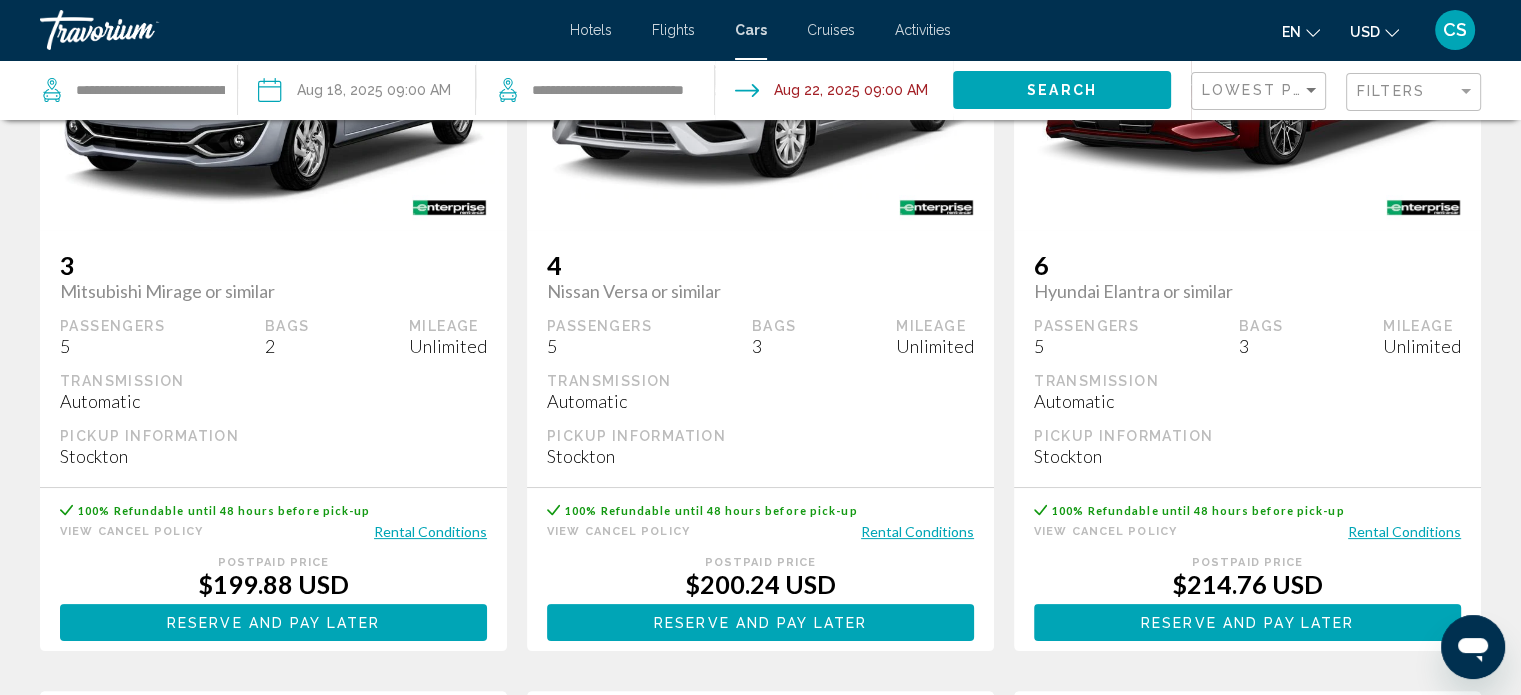 scroll, scrollTop: 289, scrollLeft: 0, axis: vertical 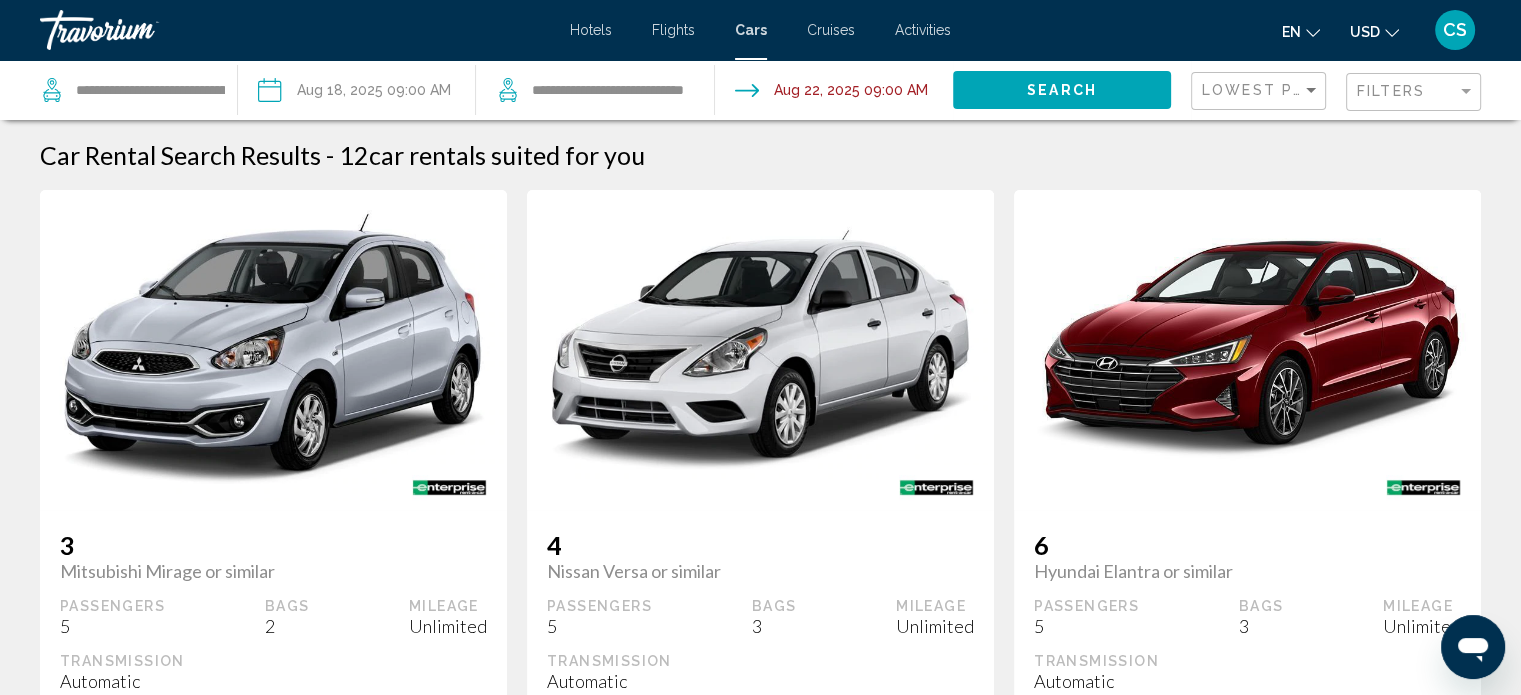 click on "**********" at bounding box center (356, 93) 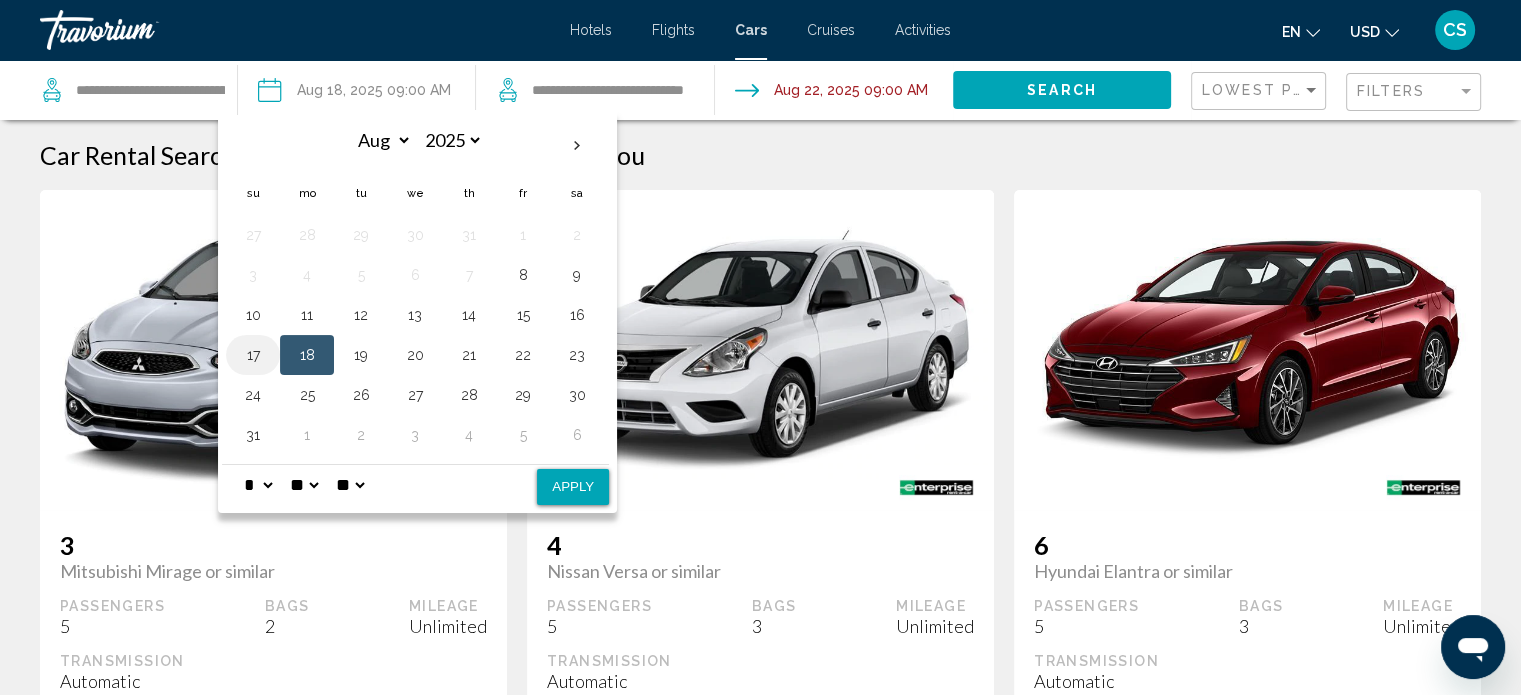 click on "17" at bounding box center [253, 355] 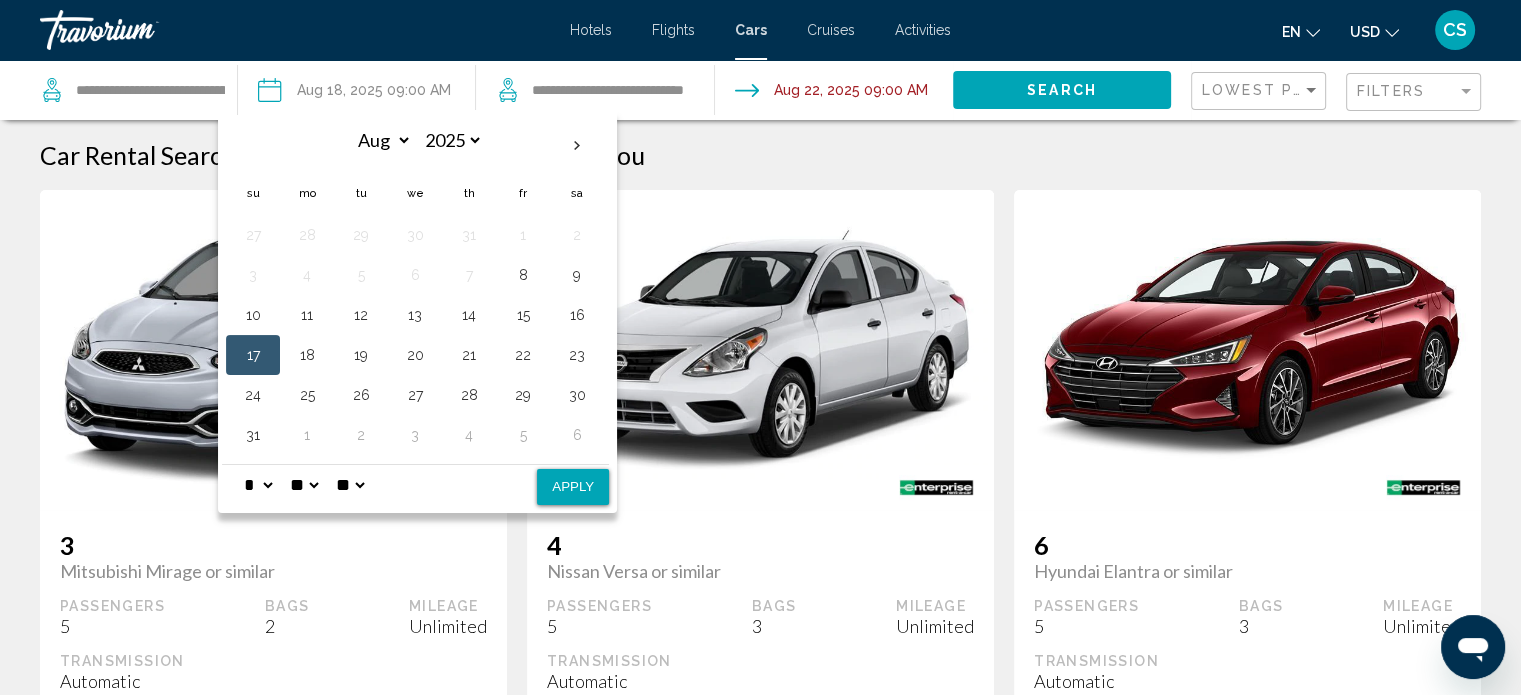click on "Apply" at bounding box center [573, 487] 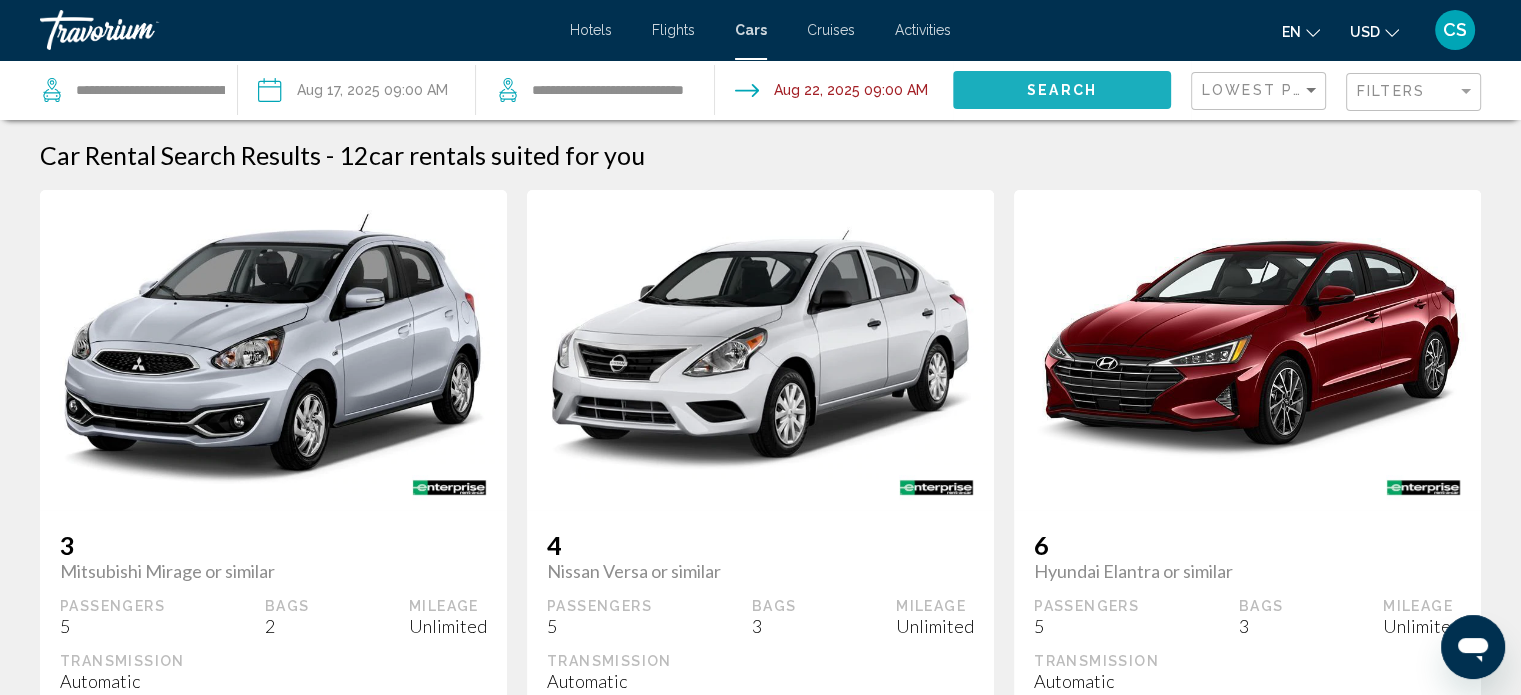click on "Search" 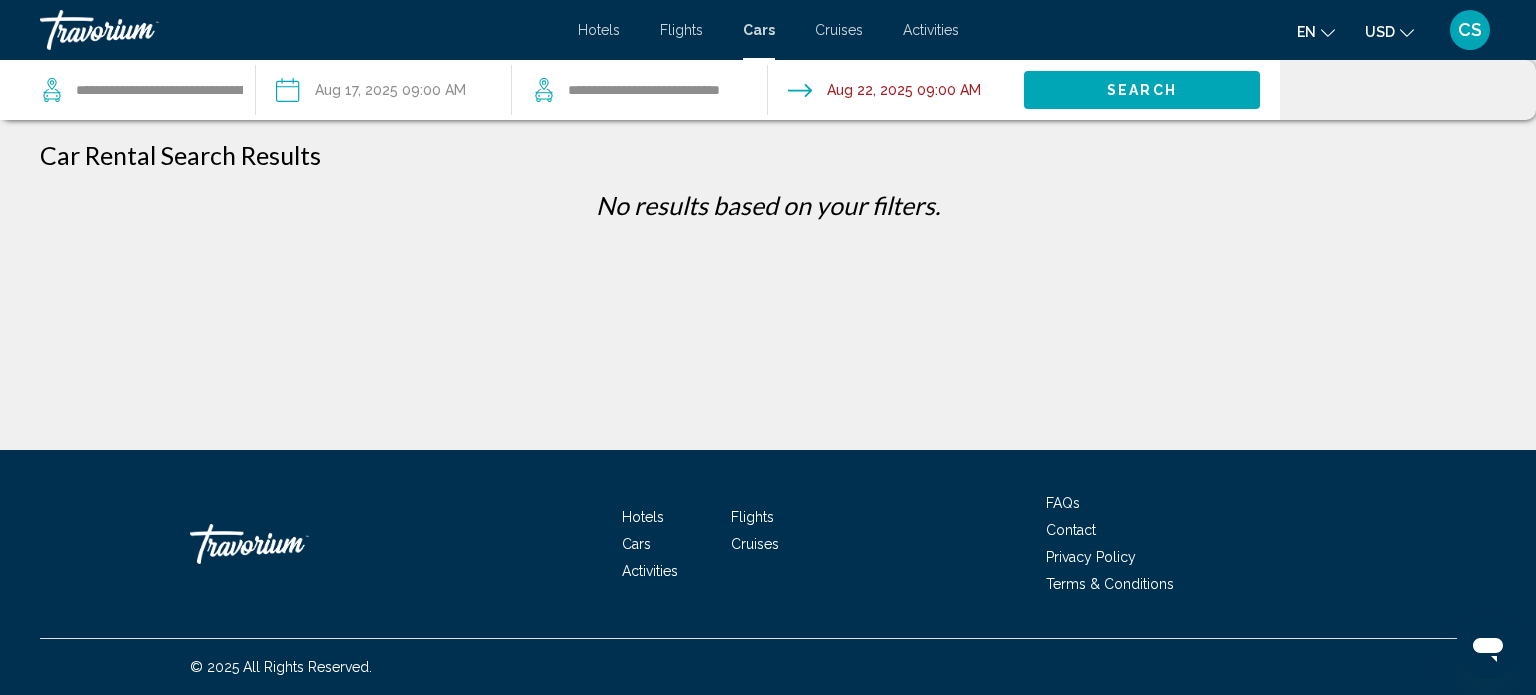 click on "**********" at bounding box center (383, 93) 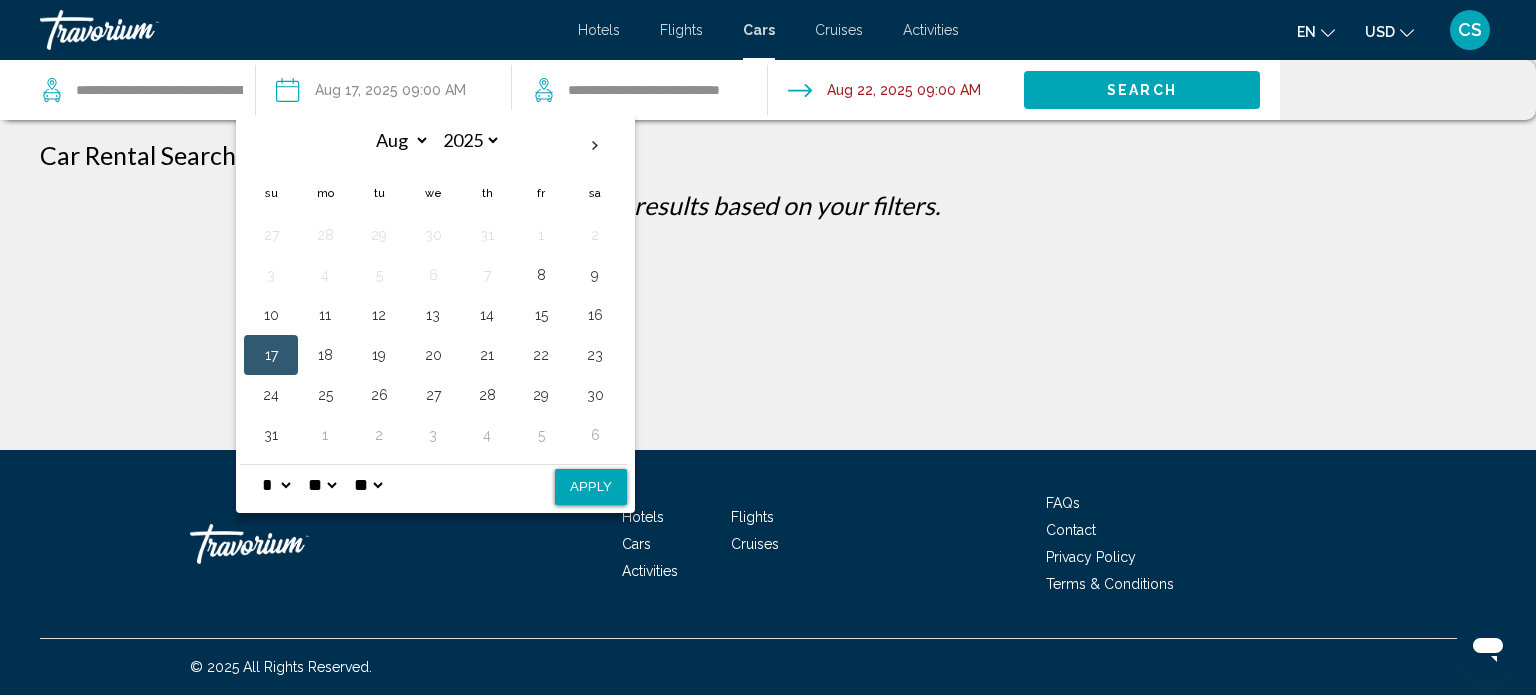 click on "* * * * * * * * * ** ** **" at bounding box center (276, 485) 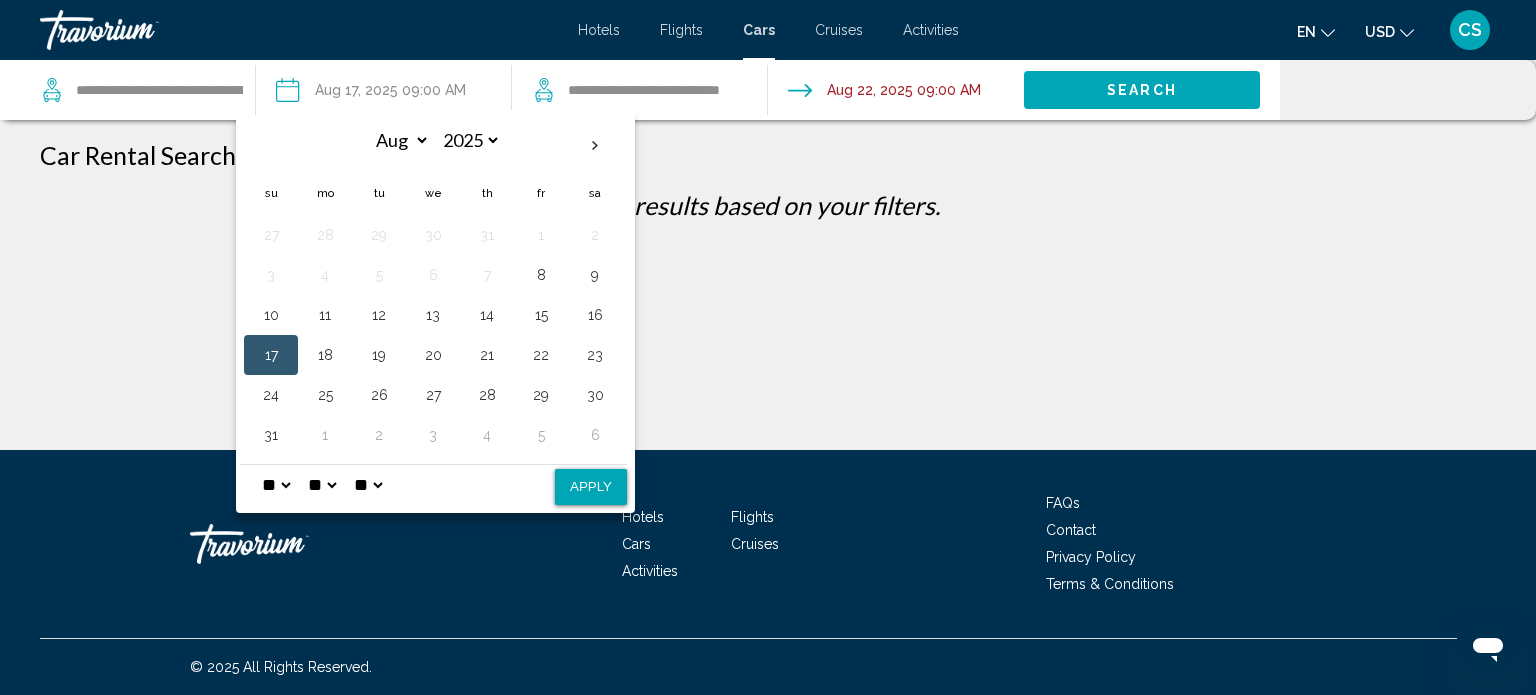 click on "* * * * * * * * * ** ** **" at bounding box center [276, 485] 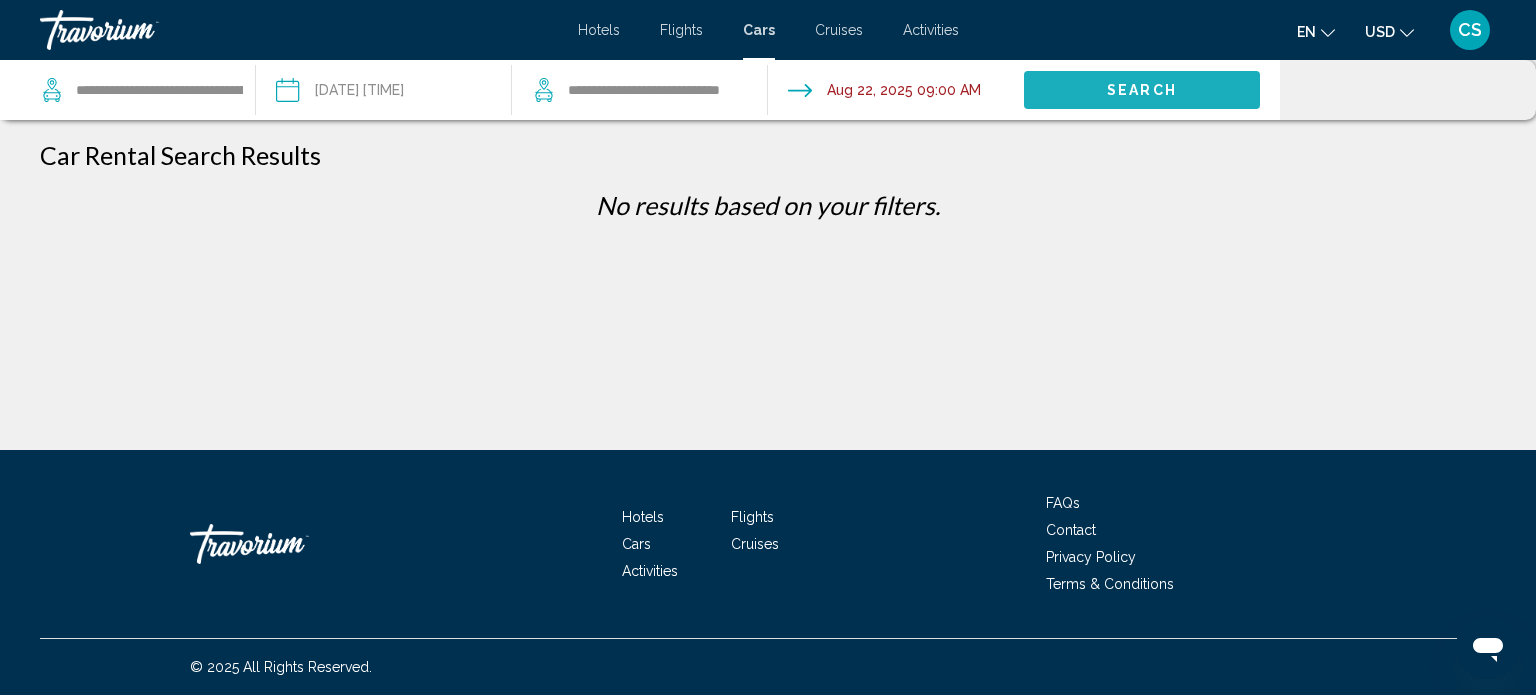 click on "Search" 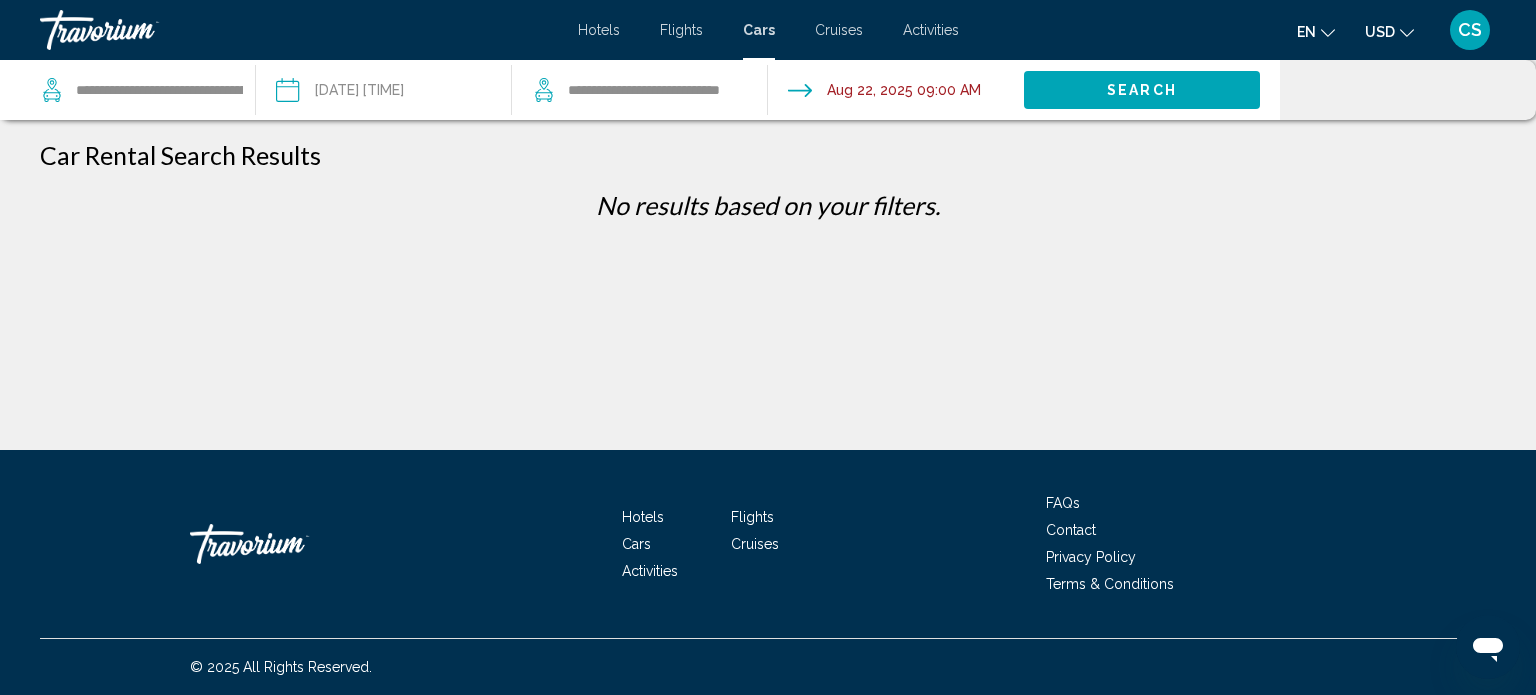 click on "**********" at bounding box center [383, 93] 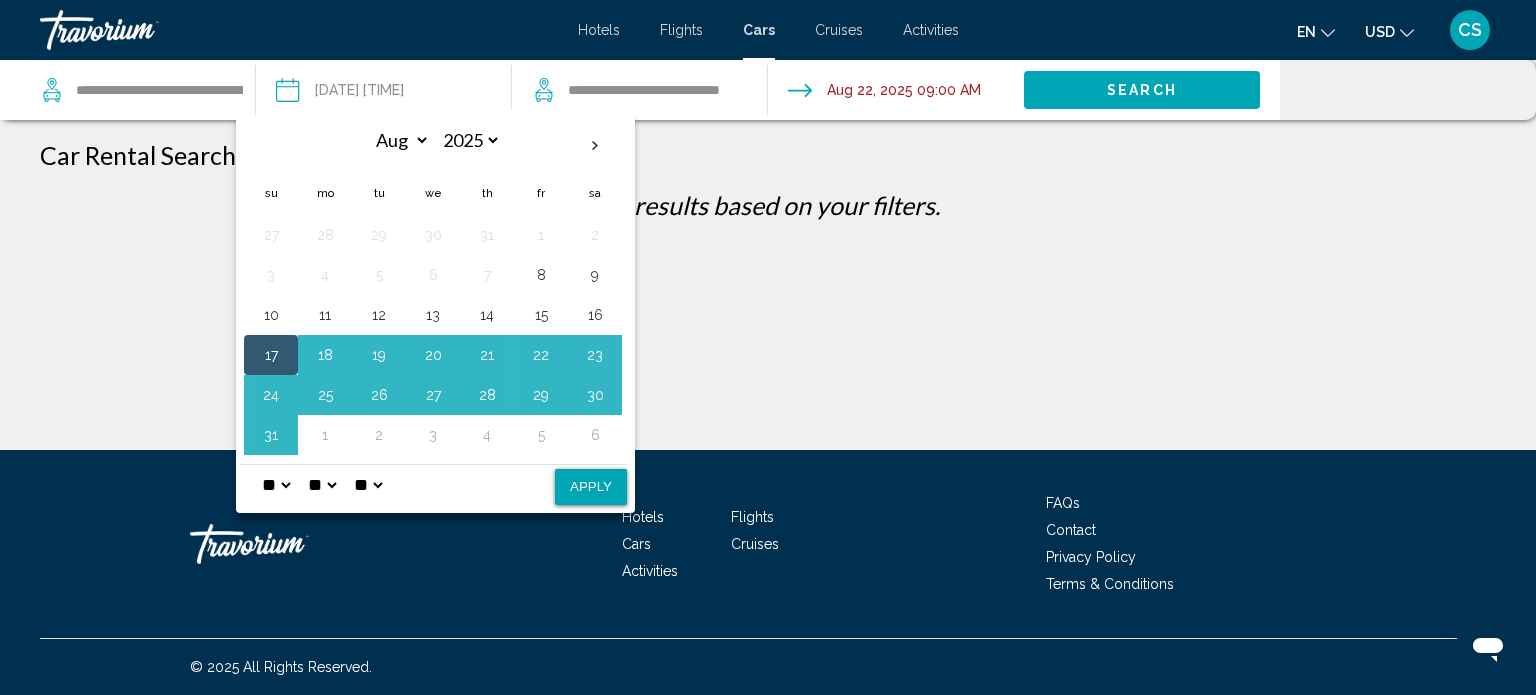 click on "* * * * * * * * * ** ** ** ** ** **" at bounding box center [433, 484] 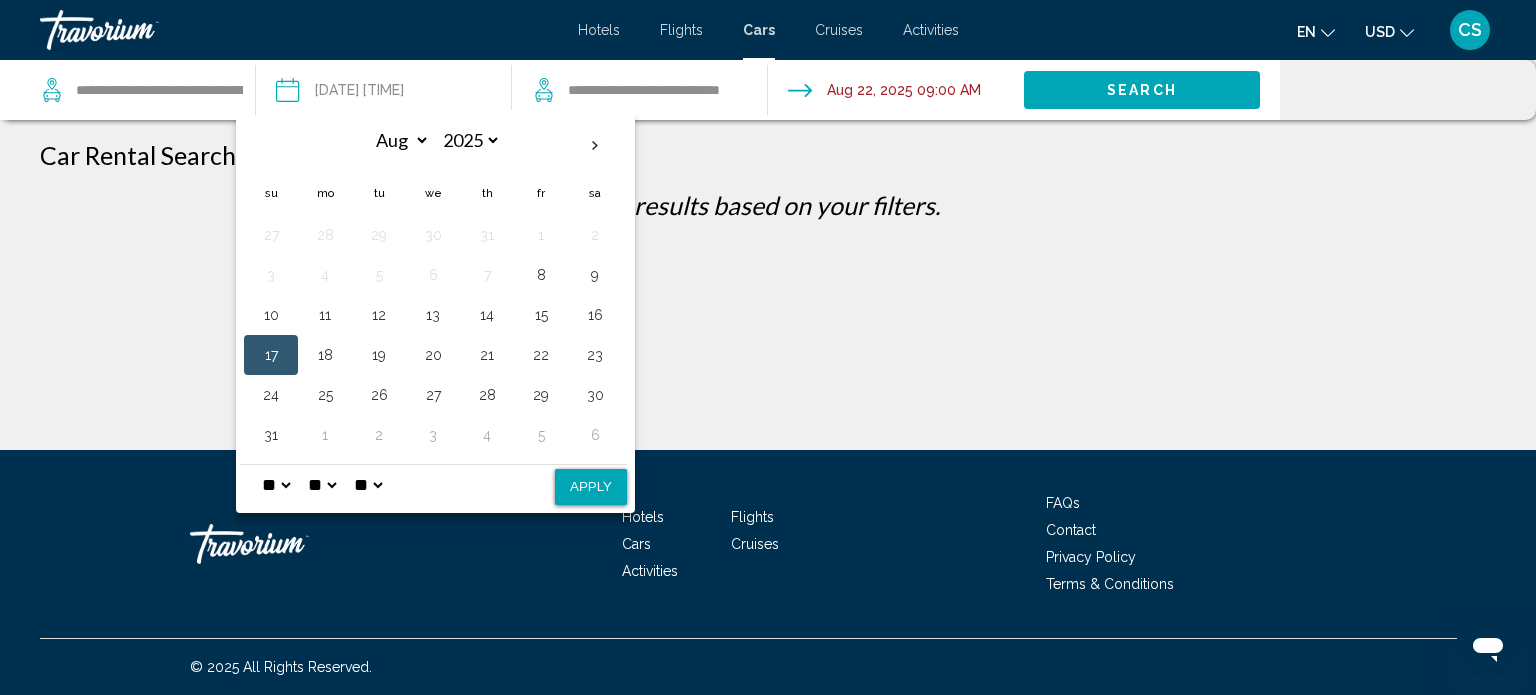click on "17" at bounding box center [271, 355] 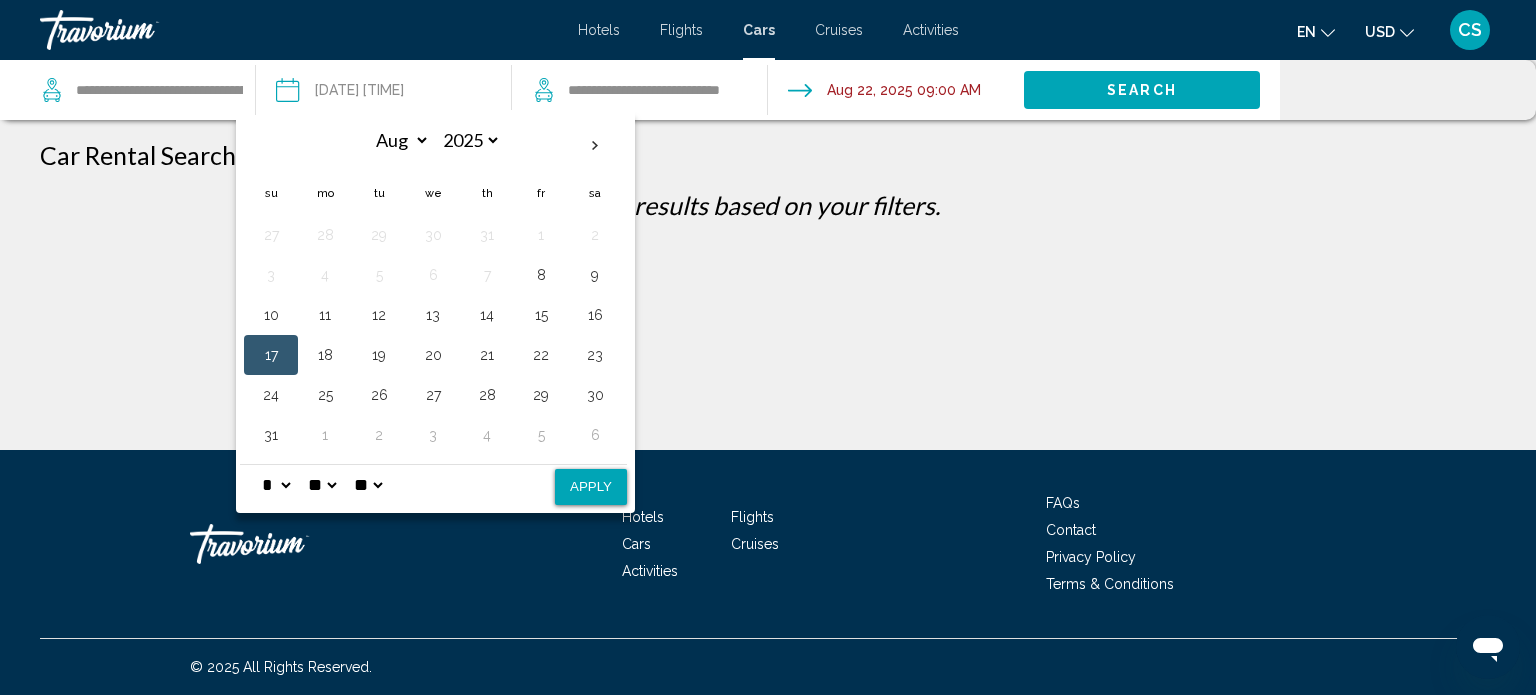 click on "* * * * * * * * * ** ** **" at bounding box center (276, 485) 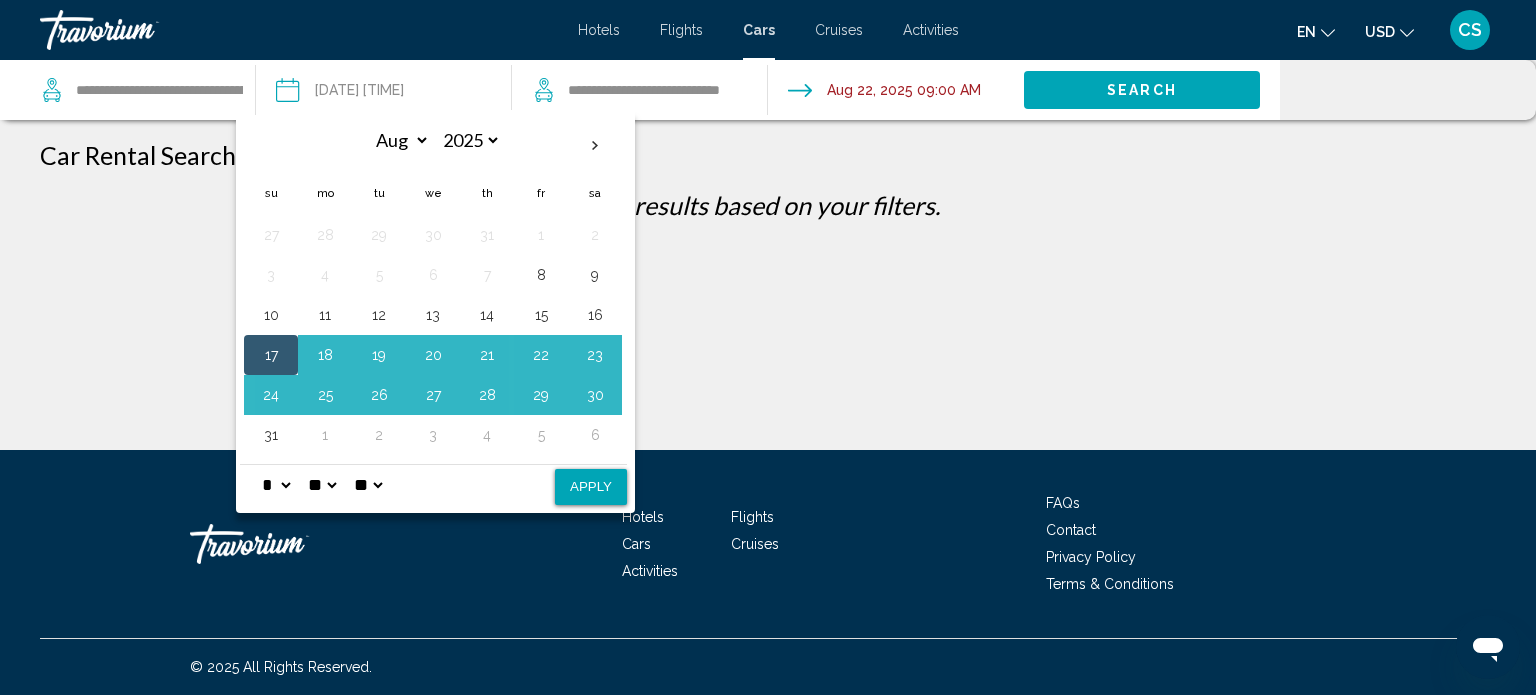click on "* * * * * * * * * ** ** ** ** ** **" at bounding box center (433, 484) 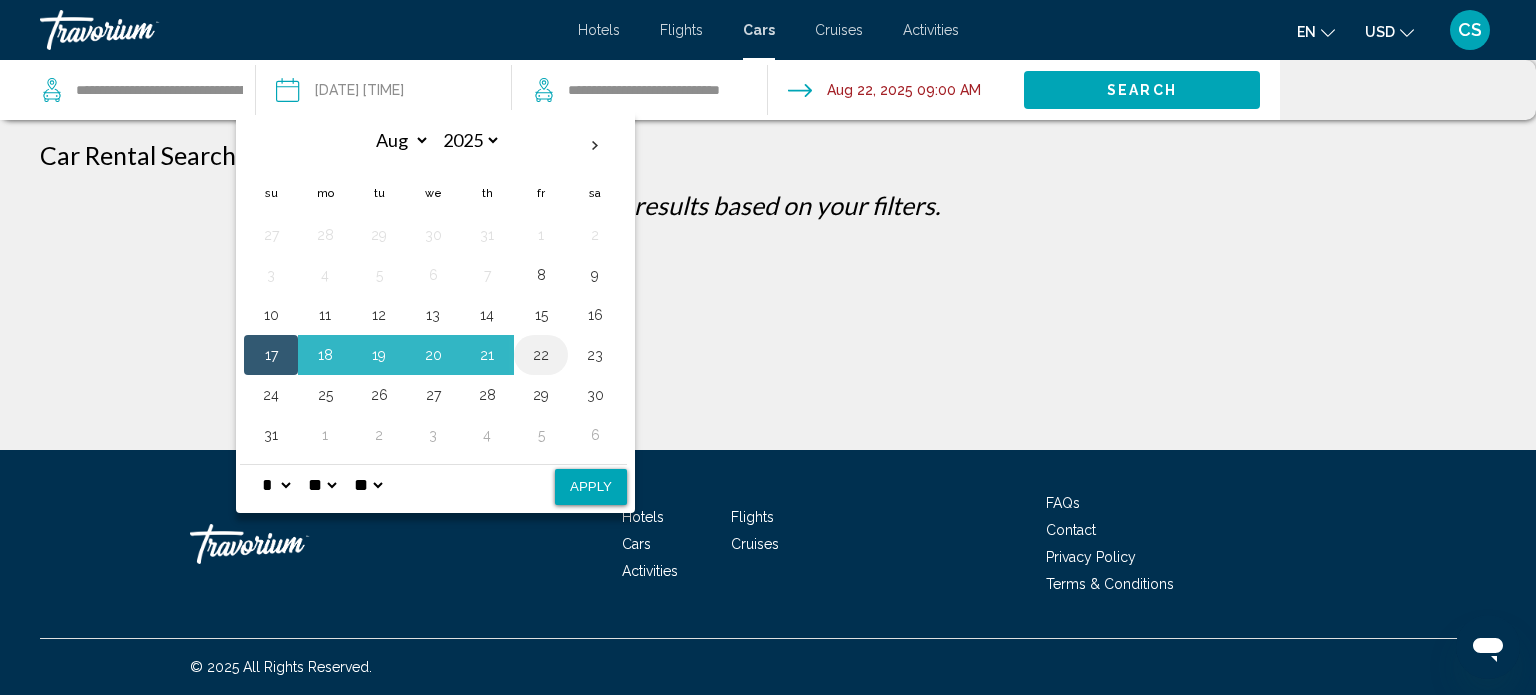 click on "22" at bounding box center (541, 355) 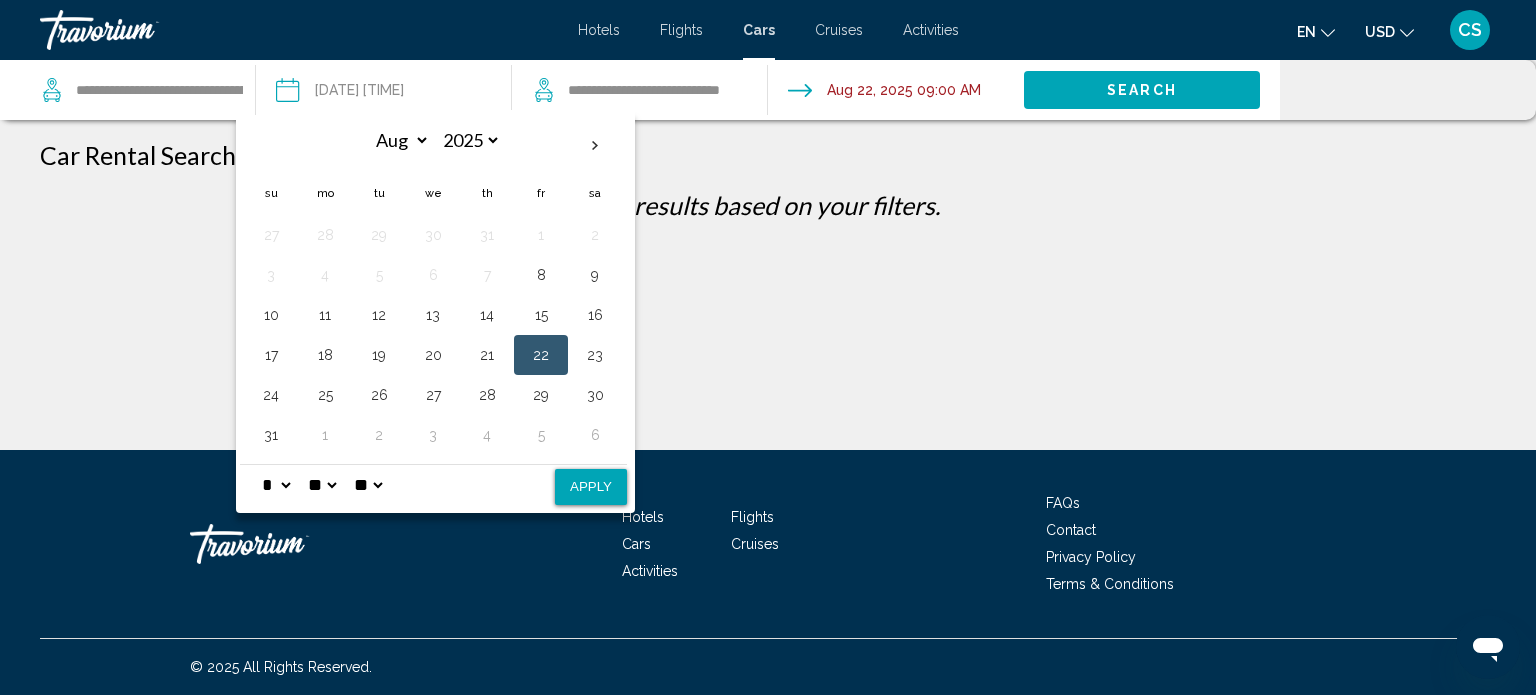 click on "Apply" at bounding box center (591, 487) 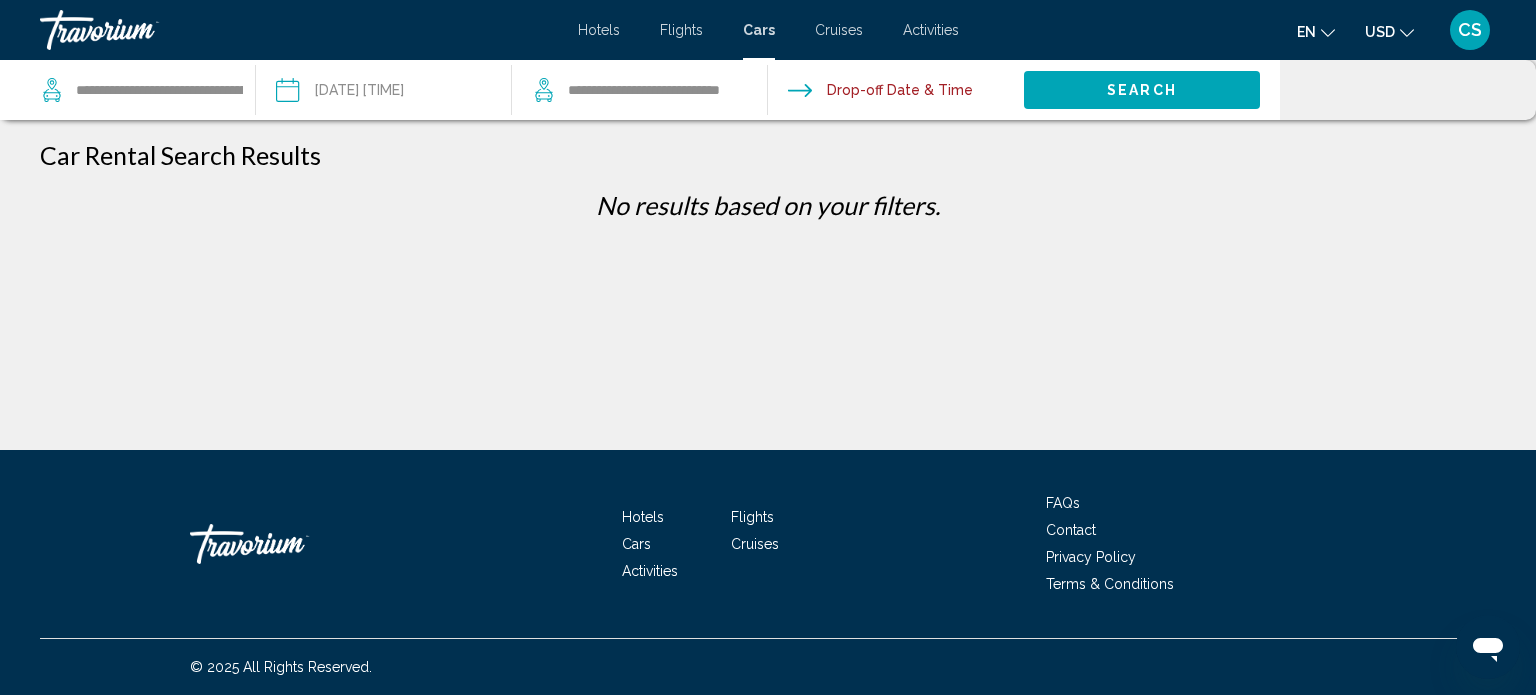 click on "**********" at bounding box center (383, 93) 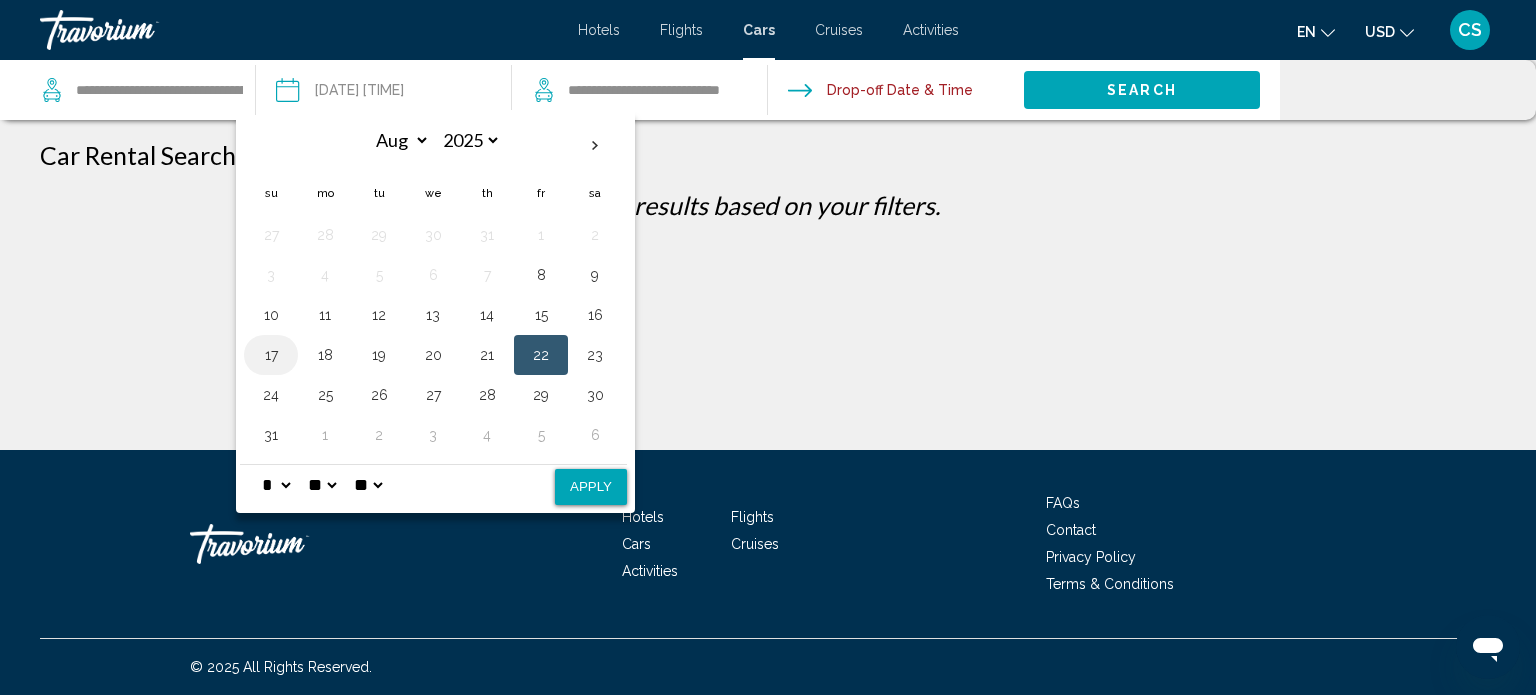 click on "17" at bounding box center (271, 355) 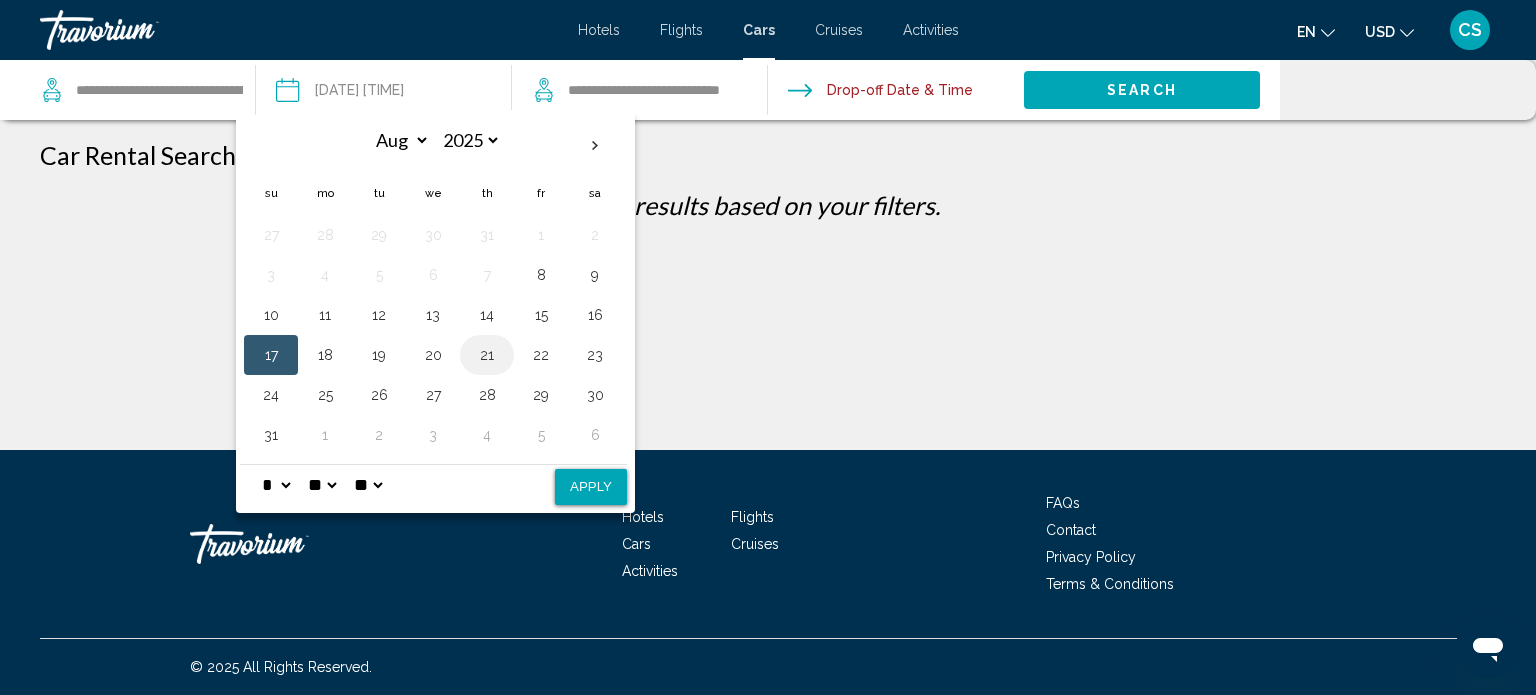 drag, startPoint x: 299, startPoint y: 351, endPoint x: 497, endPoint y: 358, distance: 198.1237 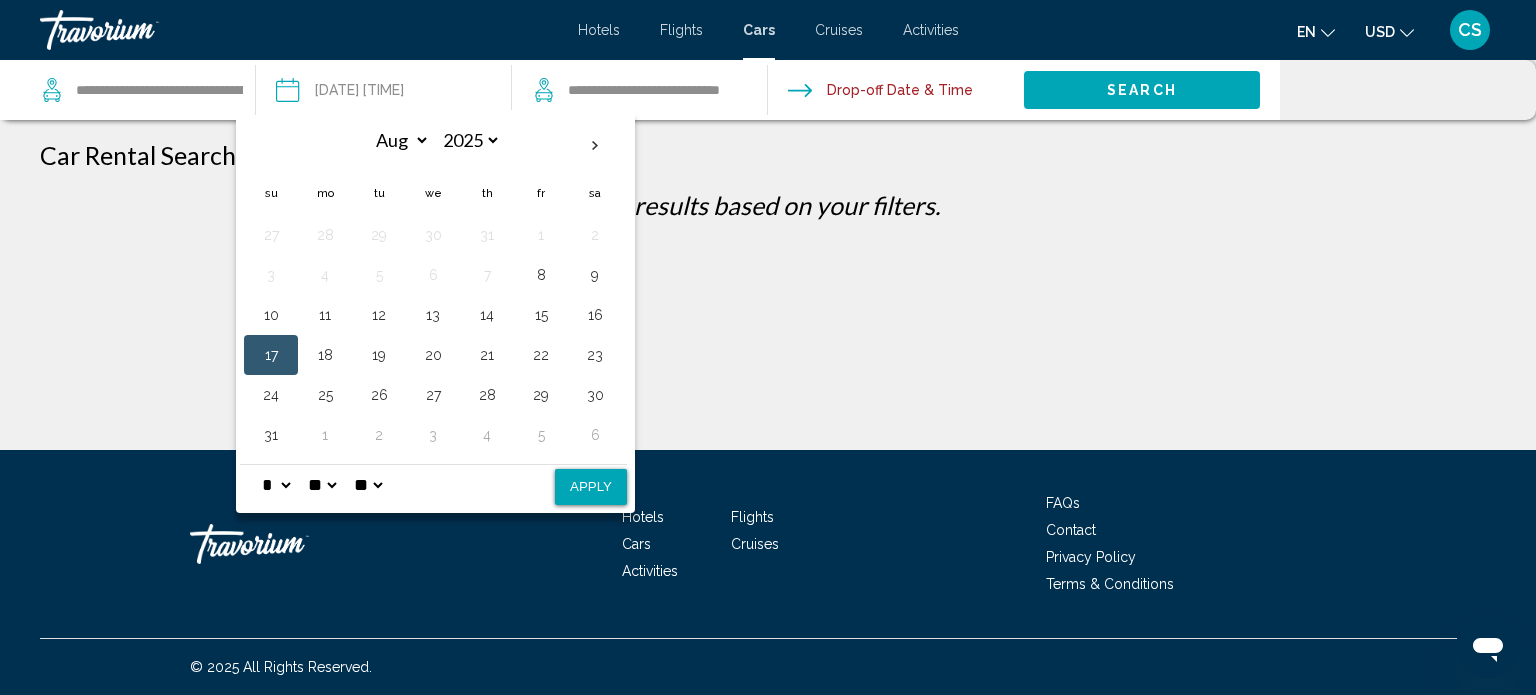 click at bounding box center [895, 93] 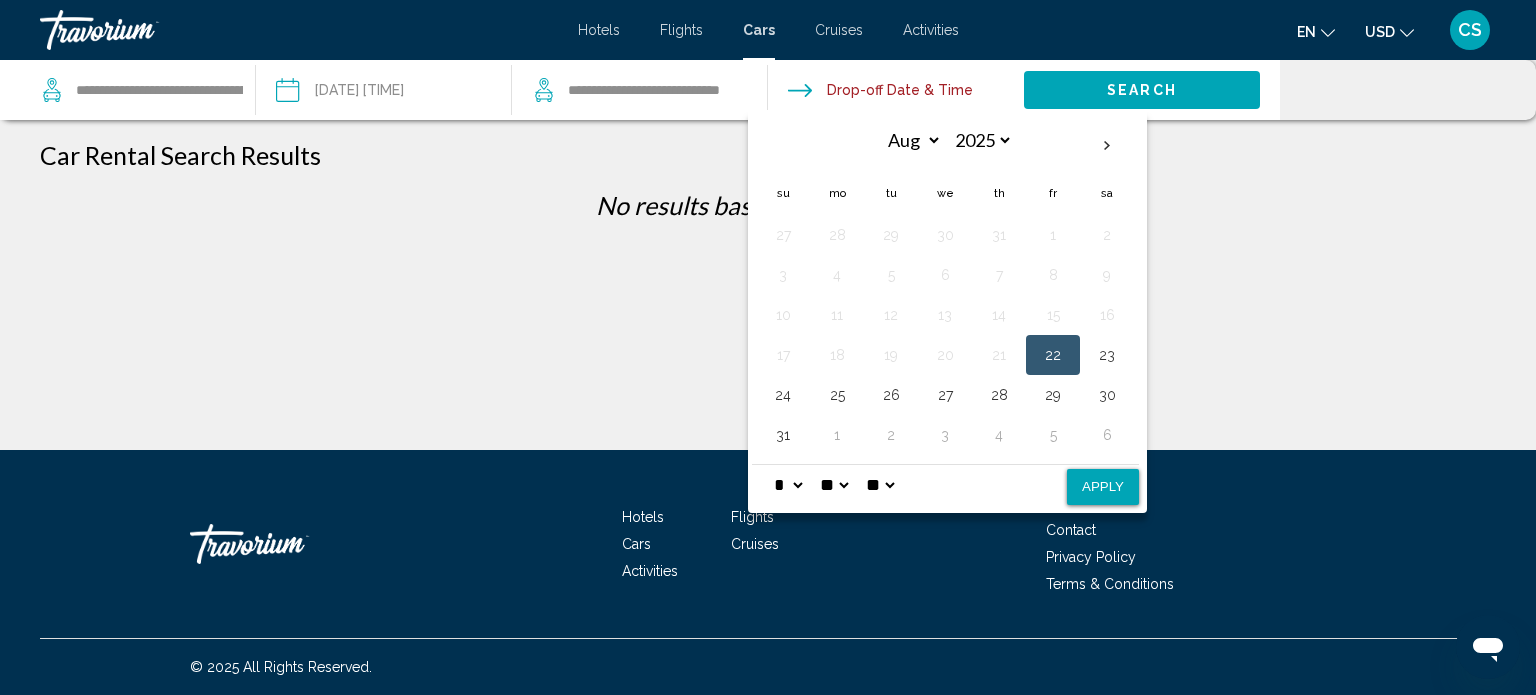 click on "Apply" at bounding box center [1103, 487] 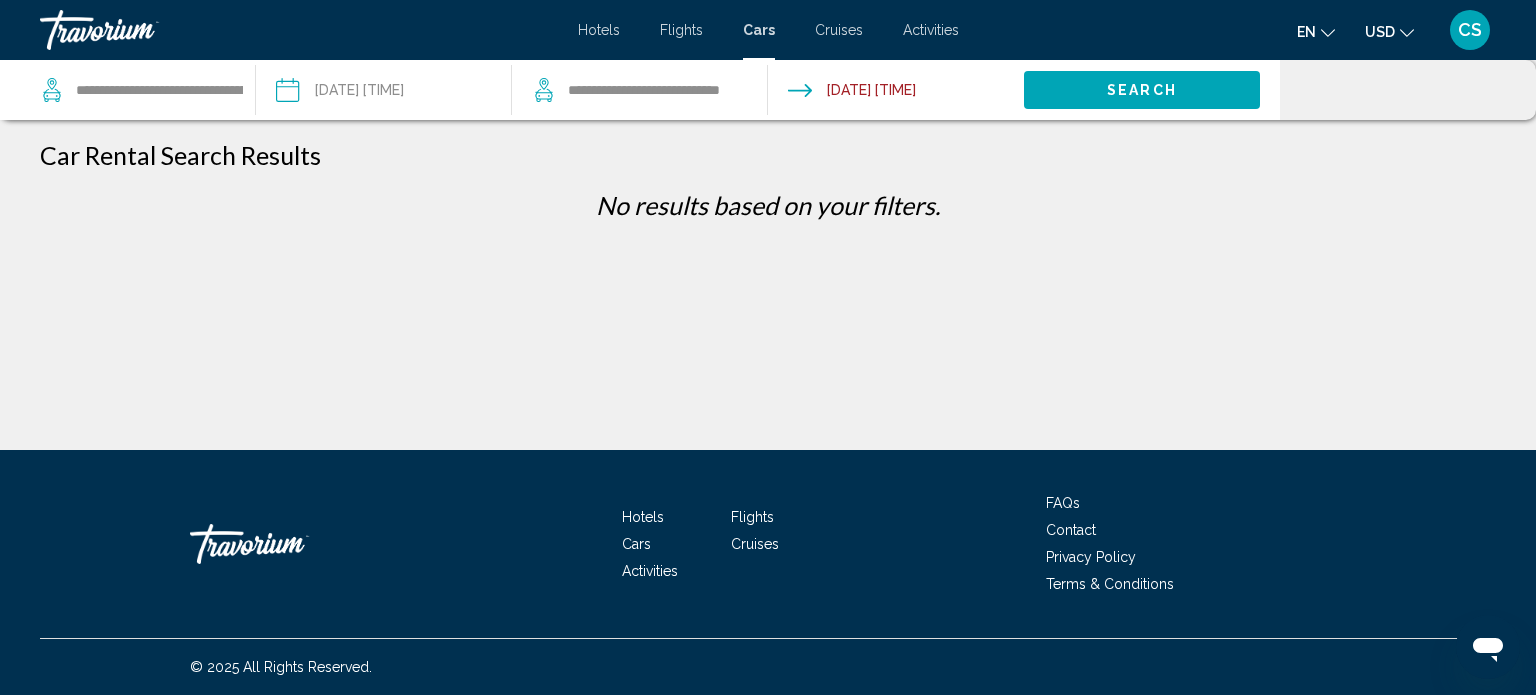 drag, startPoint x: 1104, startPoint y: 491, endPoint x: 657, endPoint y: 202, distance: 532.28754 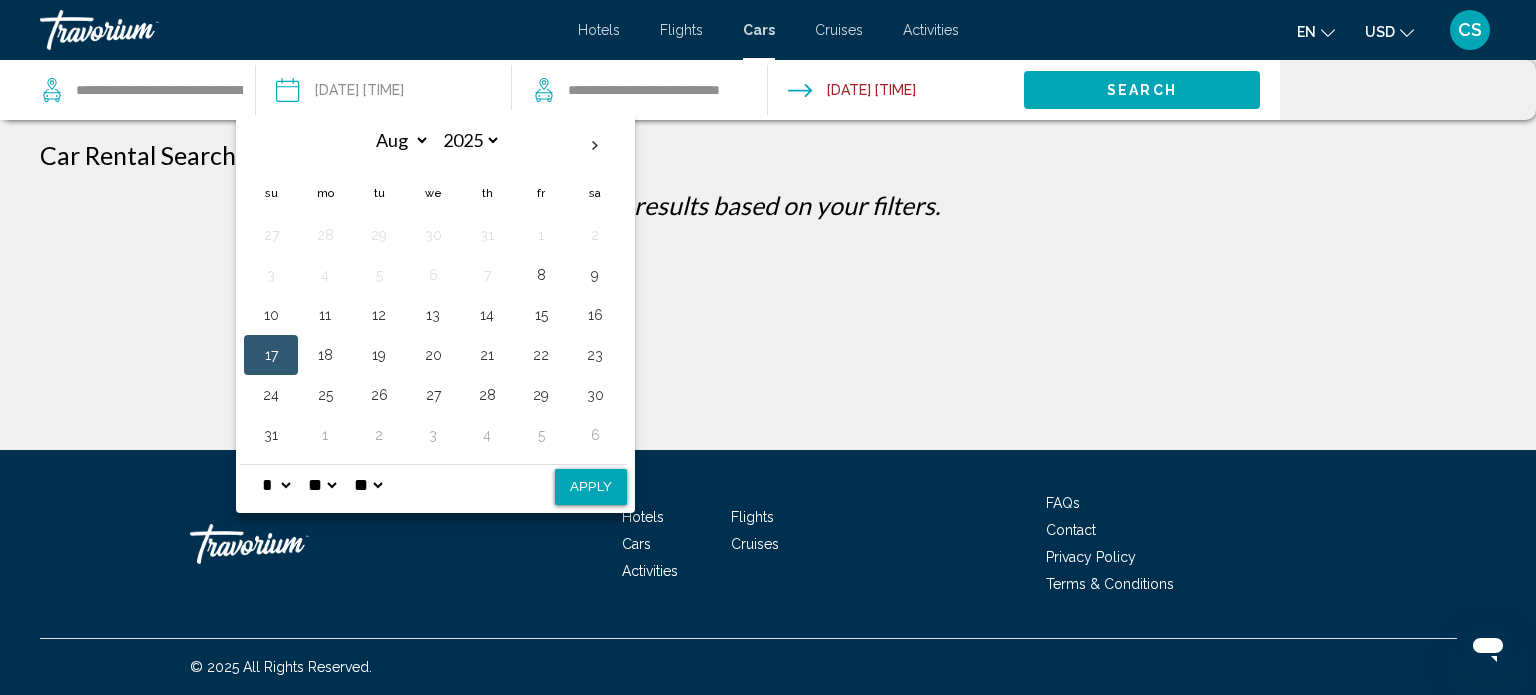 click on "Apply" at bounding box center (591, 487) 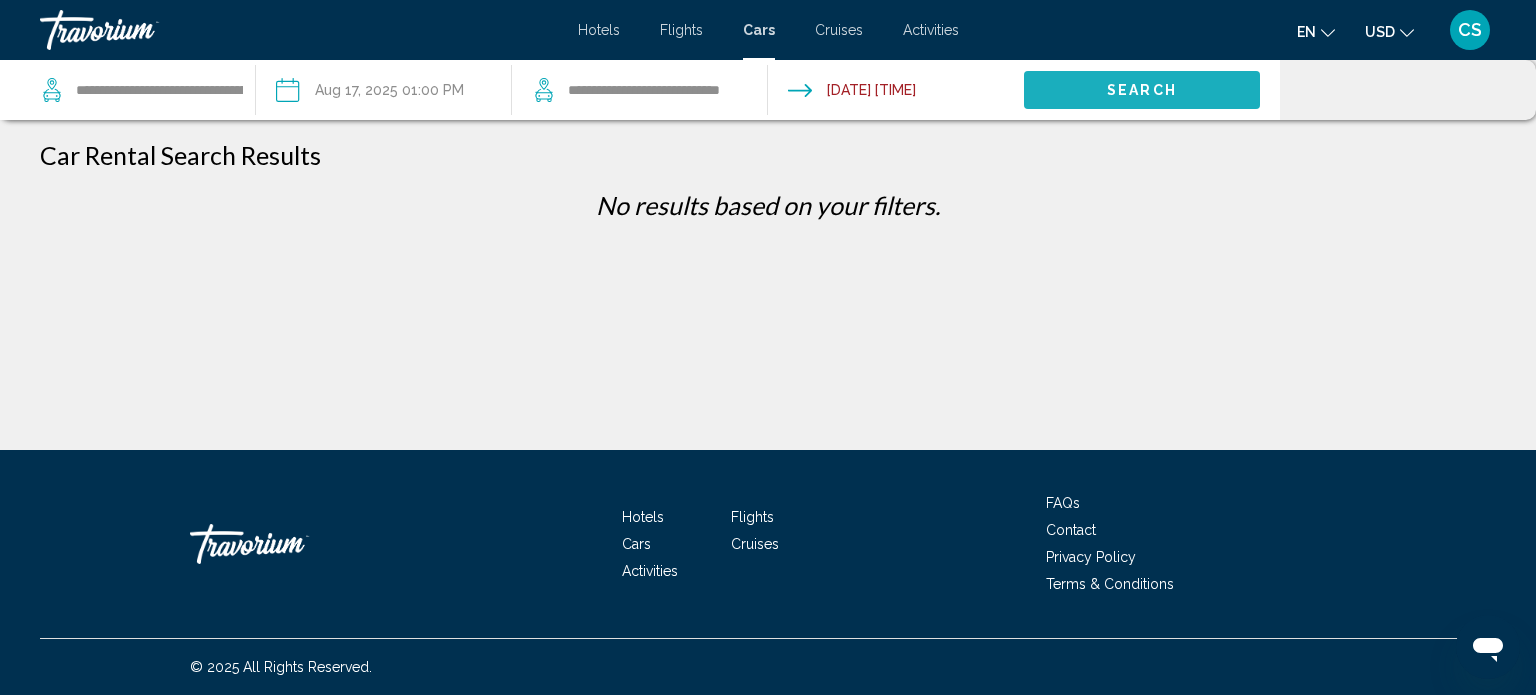click on "Search" 